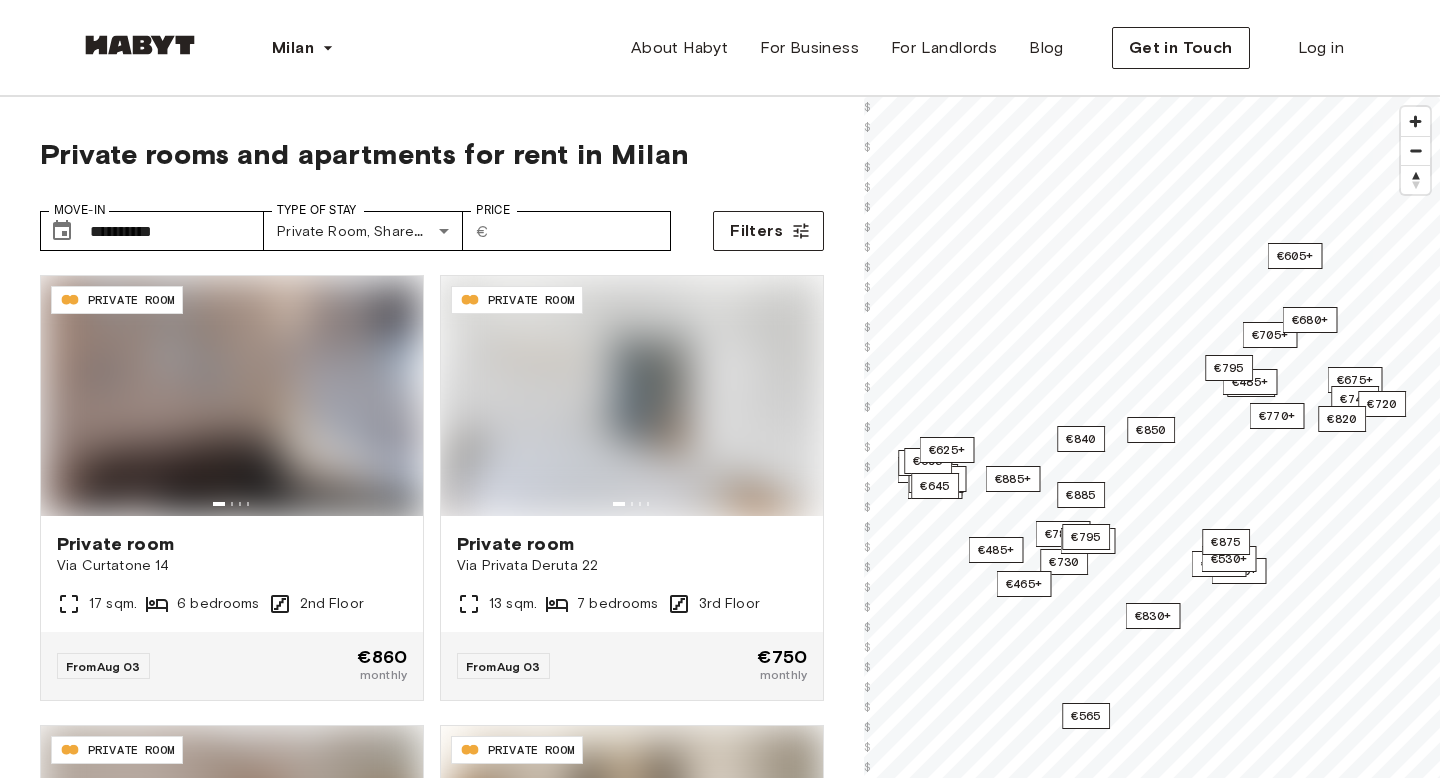 scroll, scrollTop: 0, scrollLeft: 0, axis: both 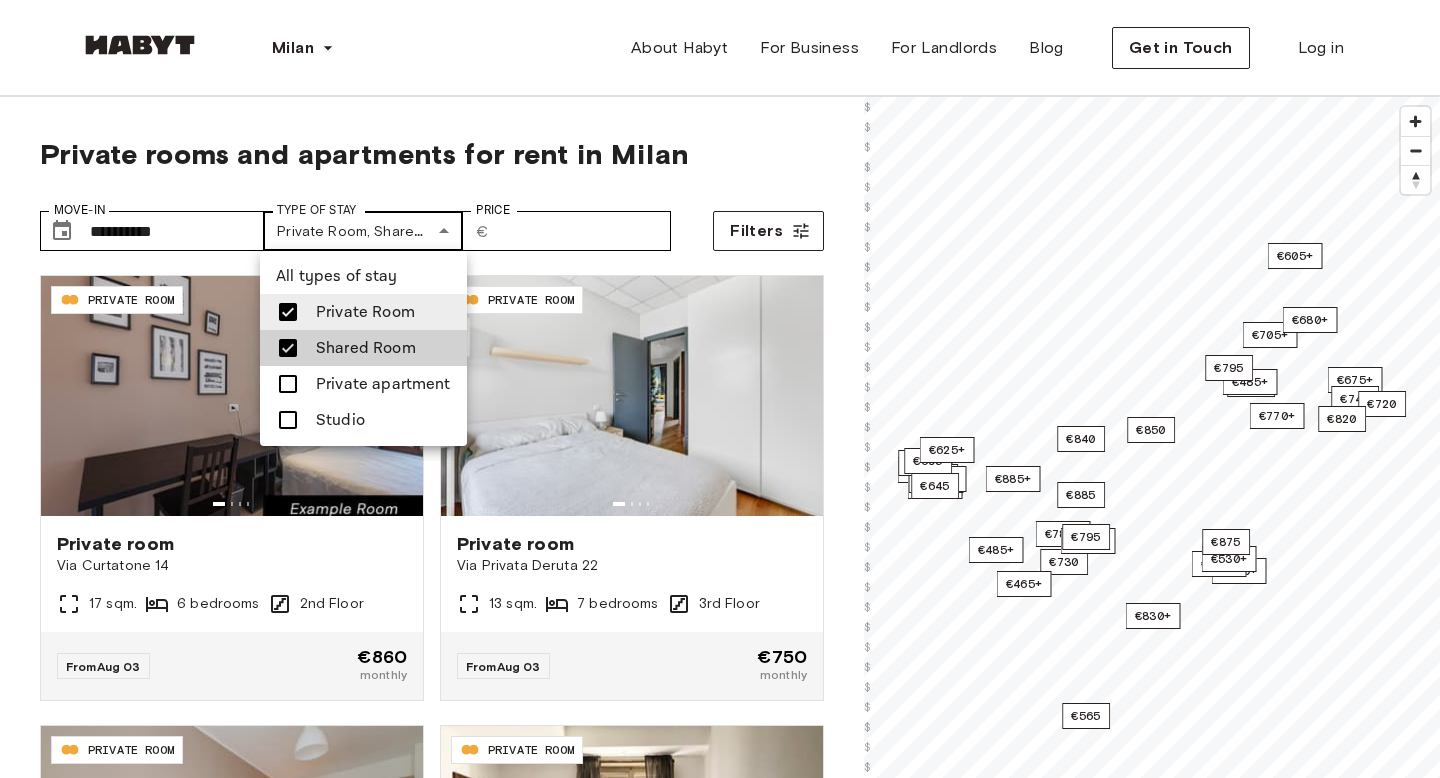 click on "**********" at bounding box center [720, 2420] 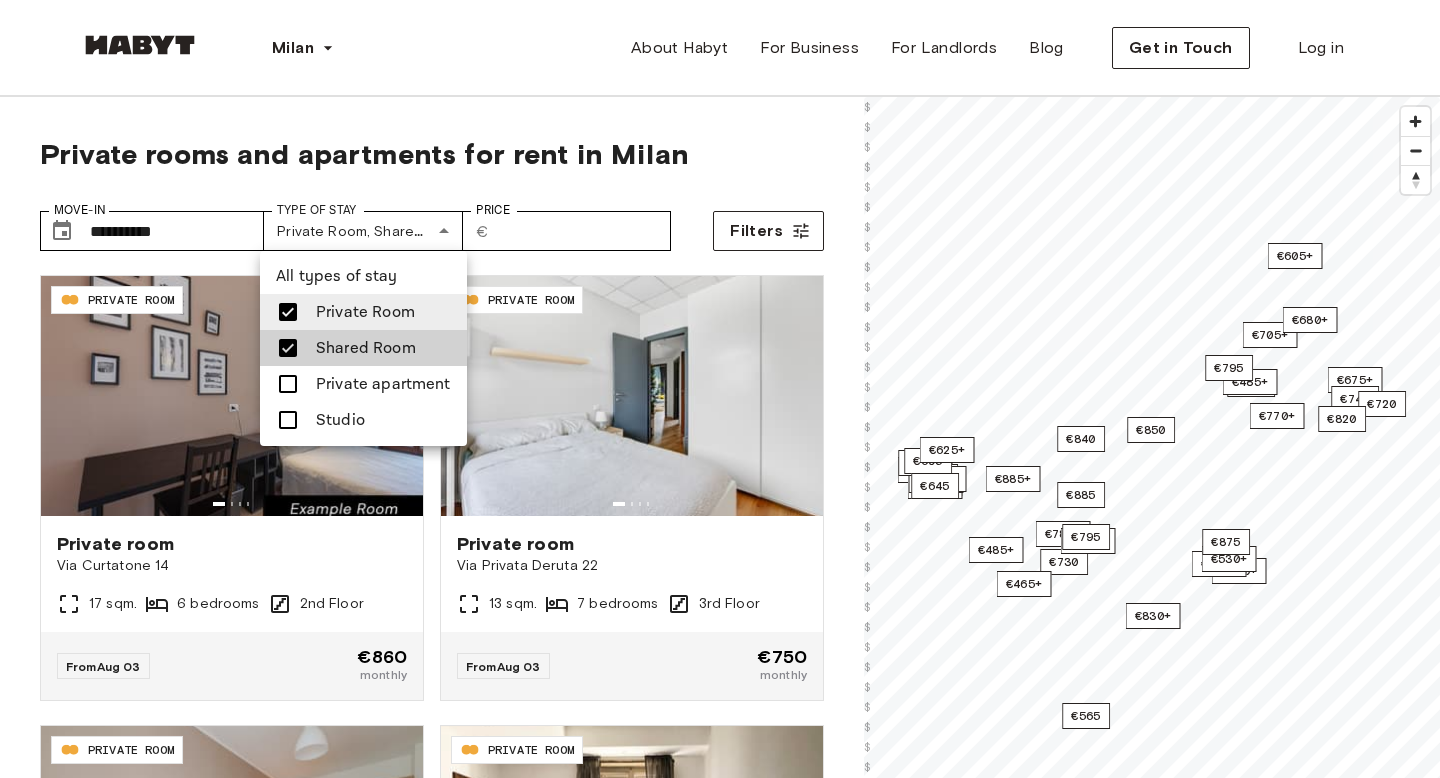 click on "Private apartment" at bounding box center (363, 384) 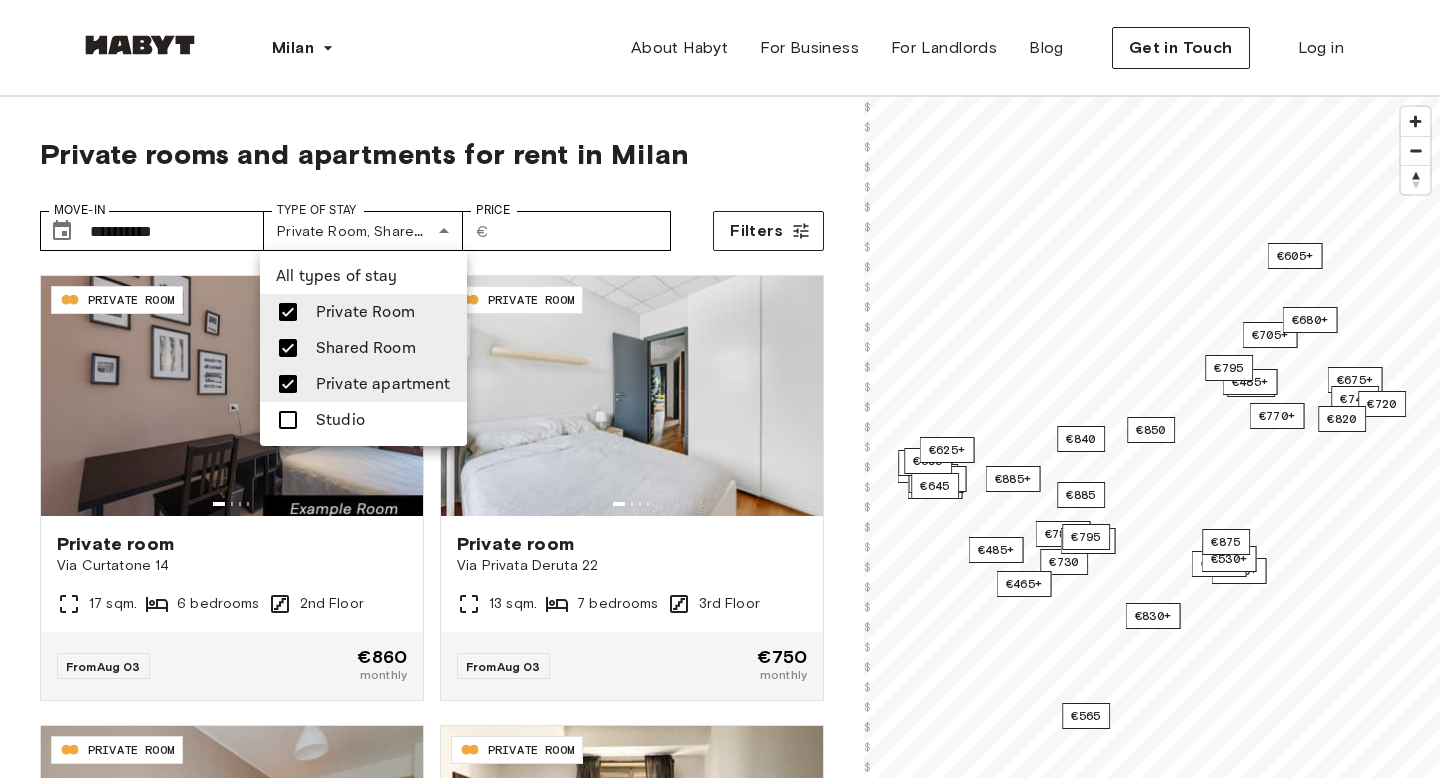 drag, startPoint x: 294, startPoint y: 311, endPoint x: 294, endPoint y: 328, distance: 17 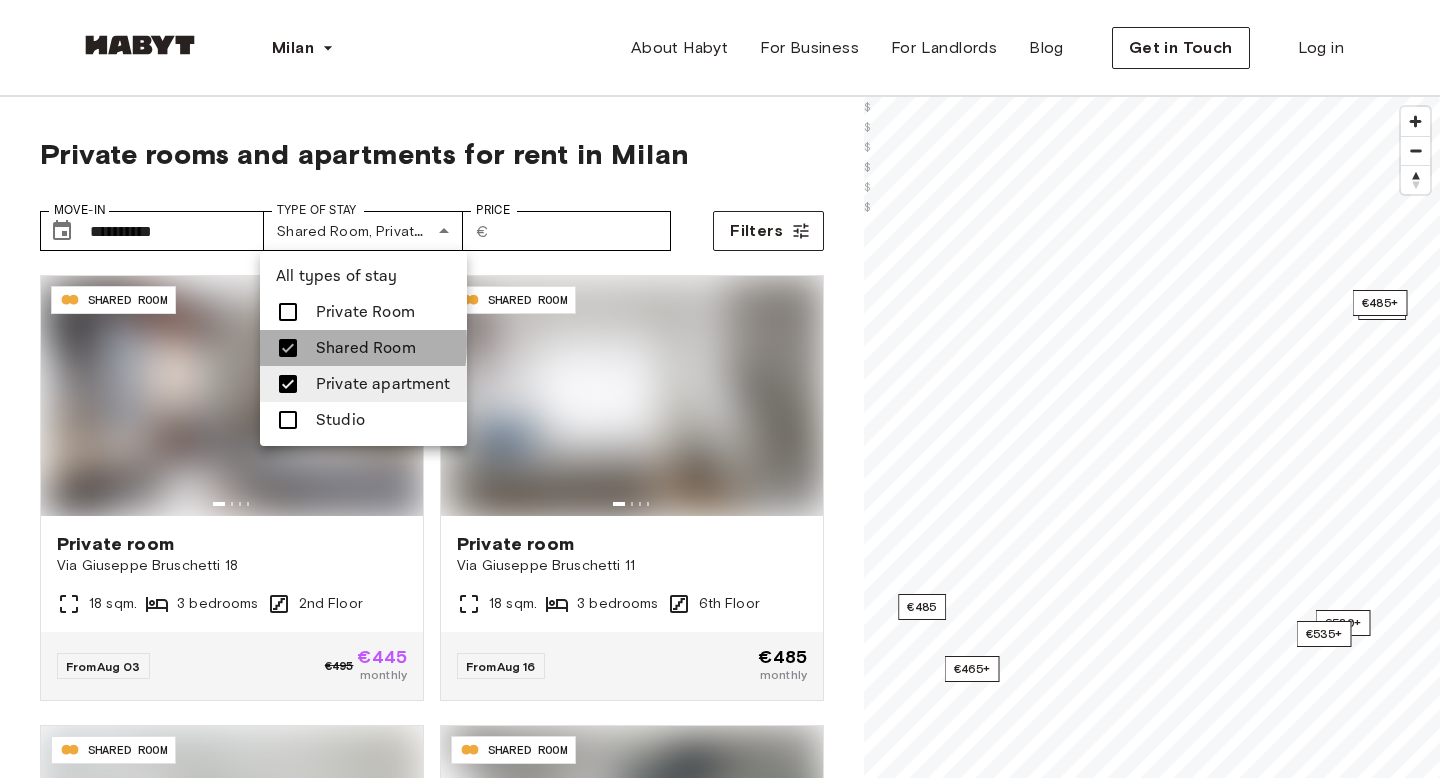 click at bounding box center (288, 348) 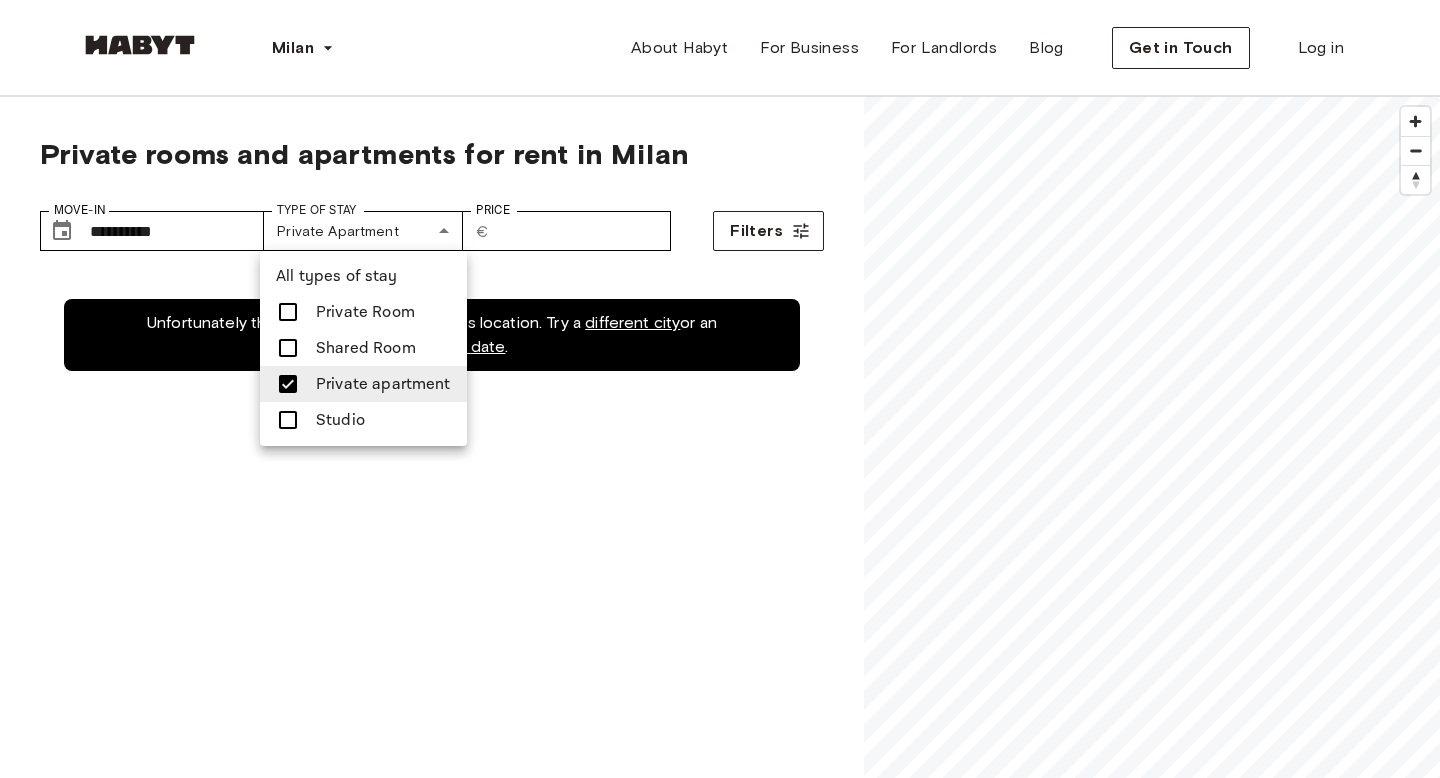 click at bounding box center [720, 389] 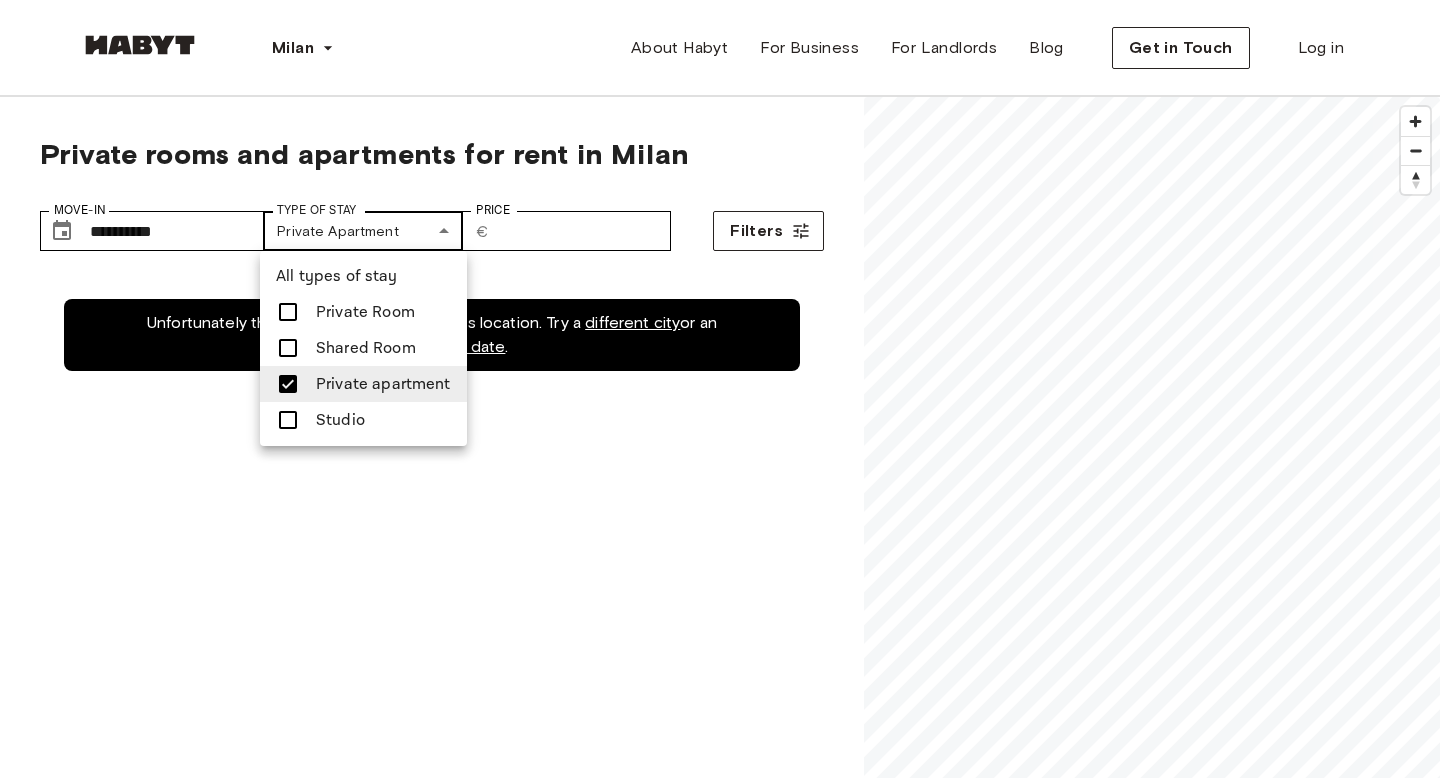click on "**********" at bounding box center (720, 2420) 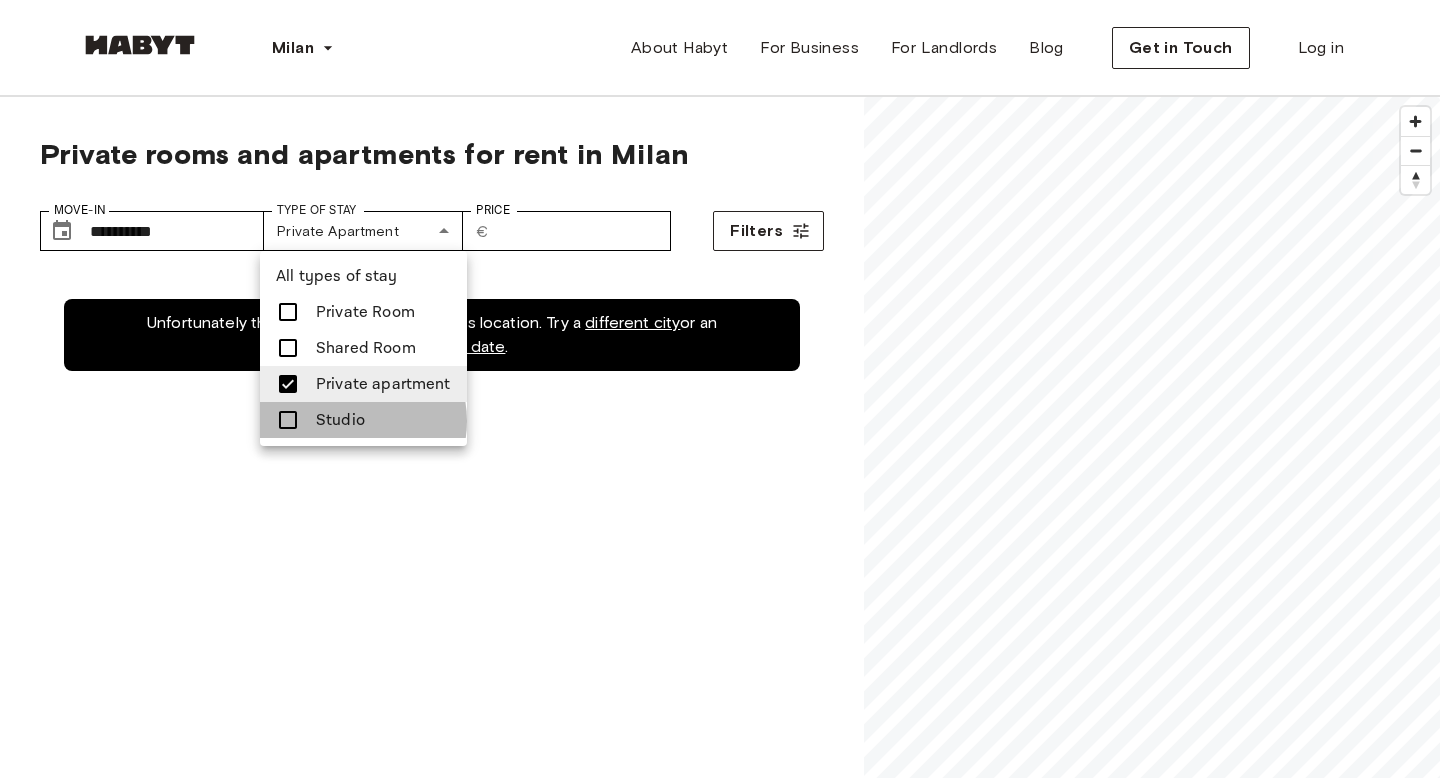 click on "Studio" at bounding box center [340, 420] 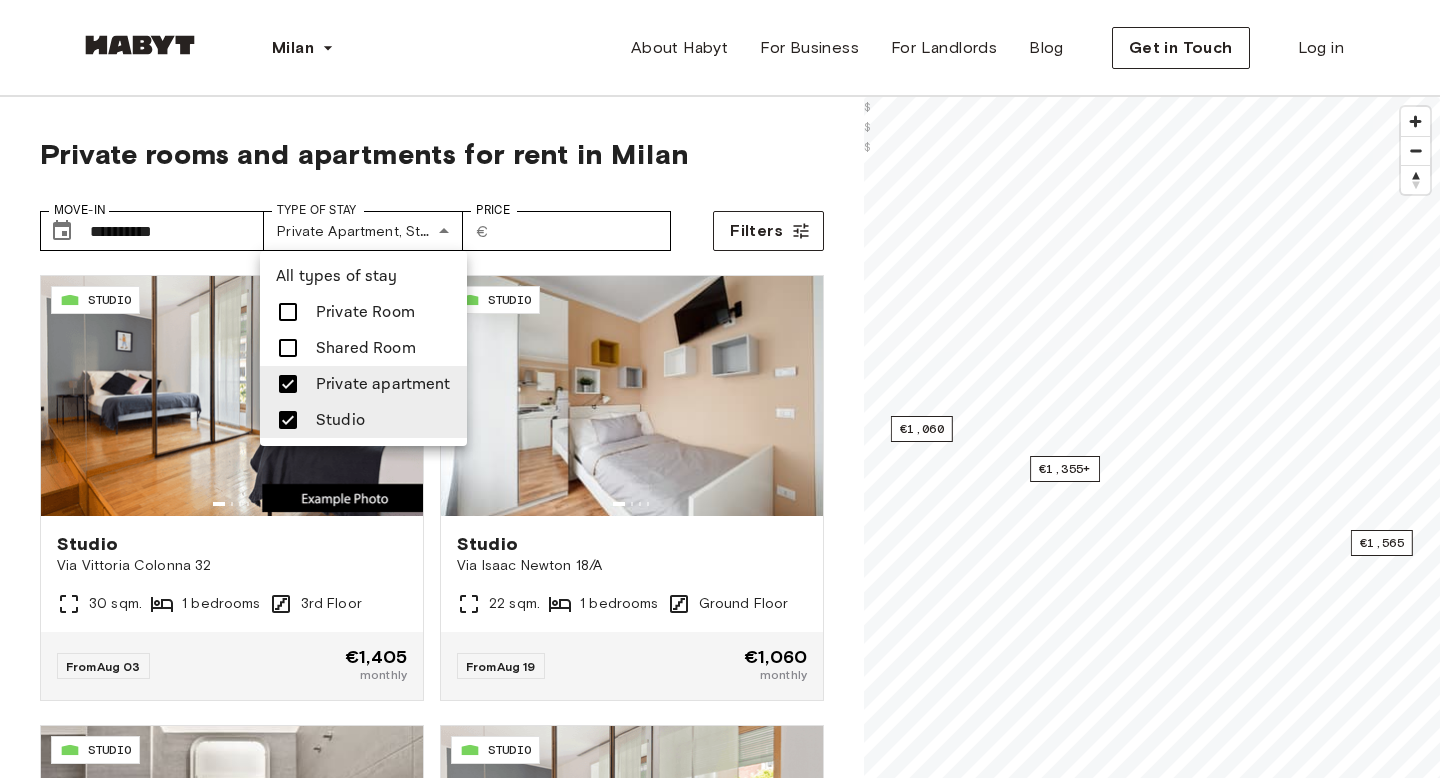 click at bounding box center [720, 389] 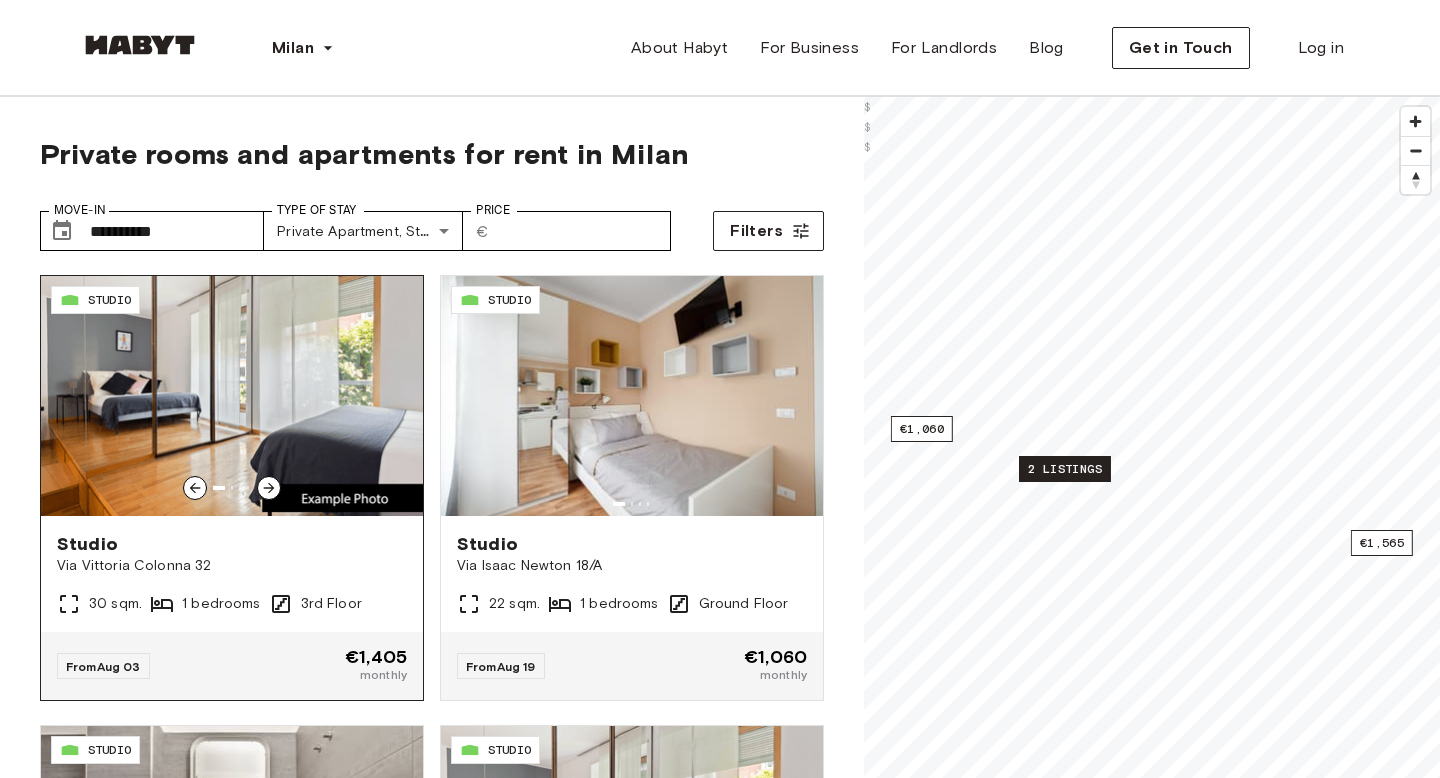 click 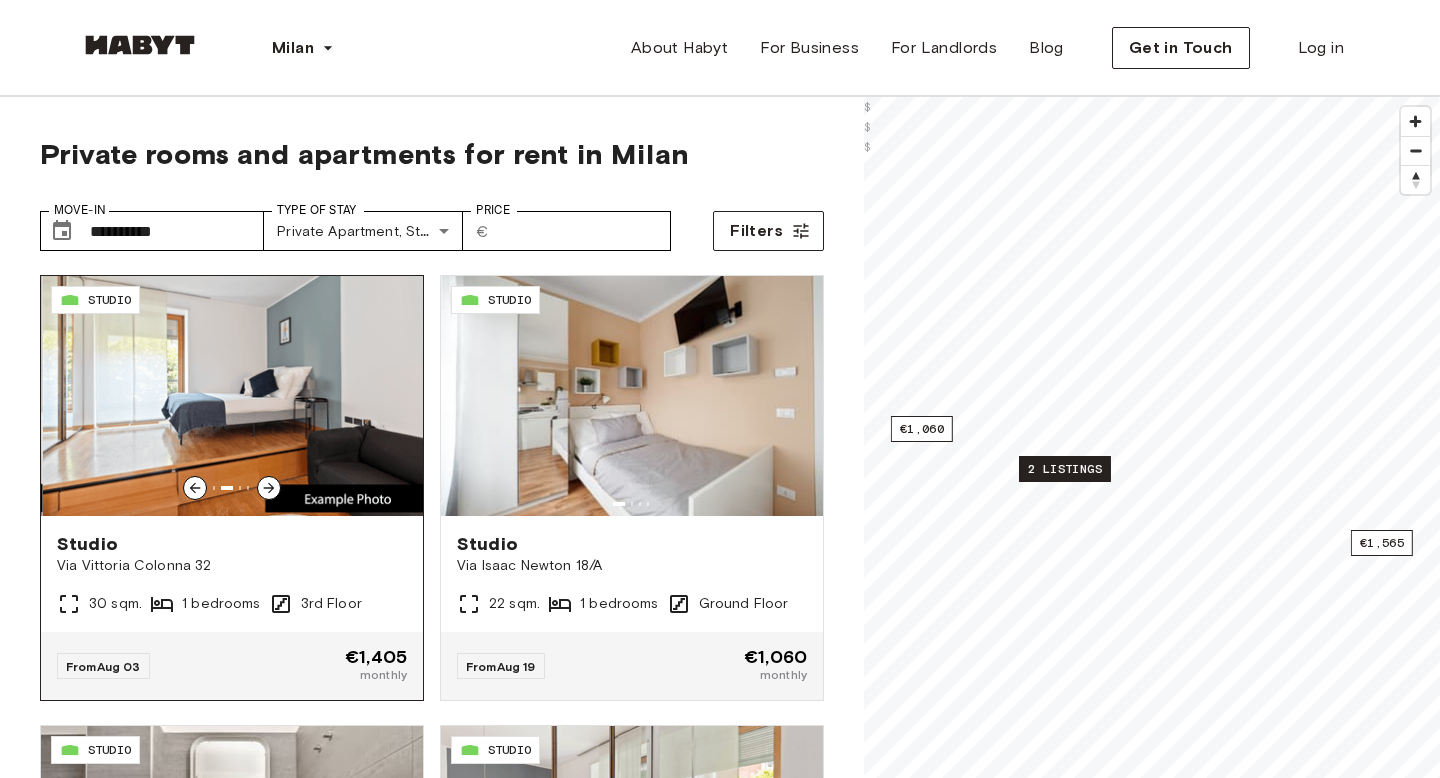 click at bounding box center (269, 488) 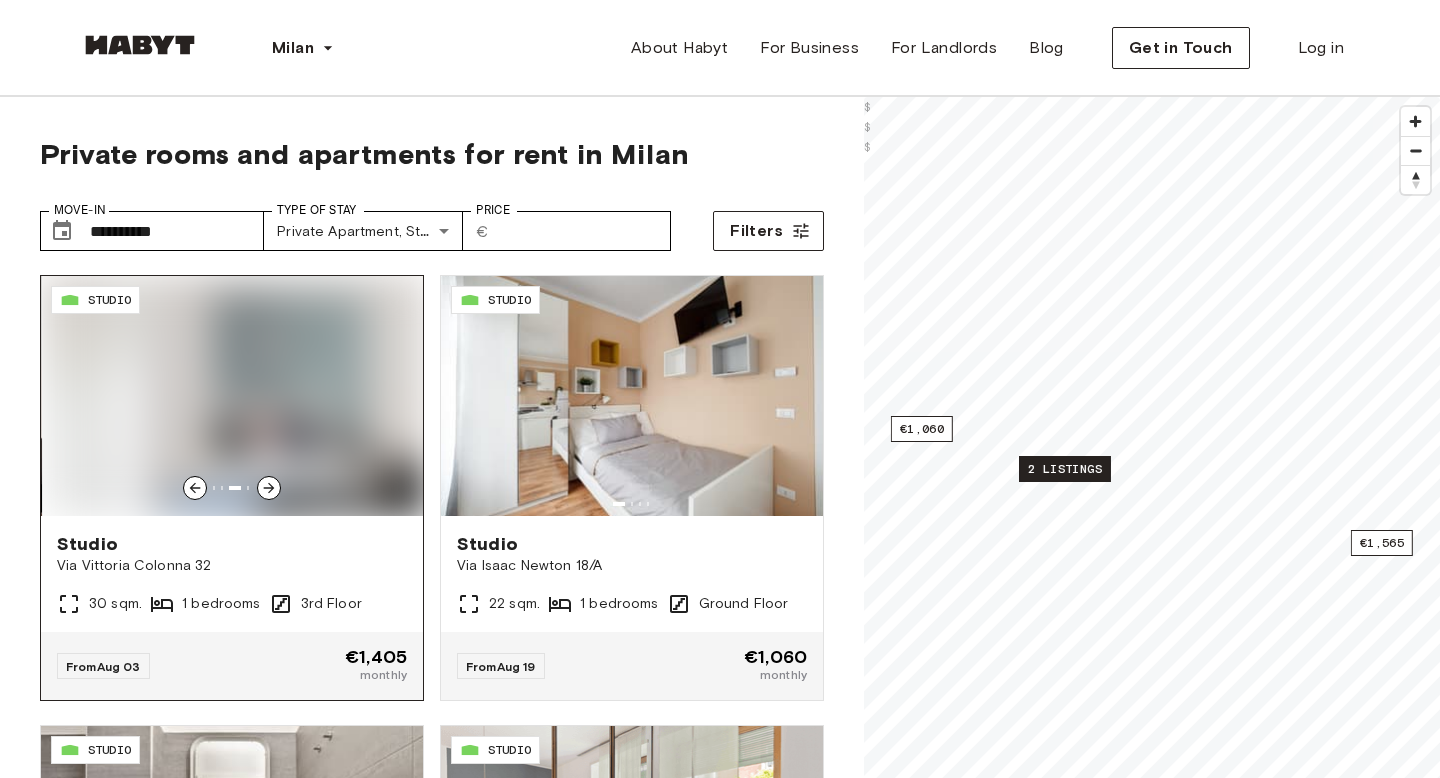 click 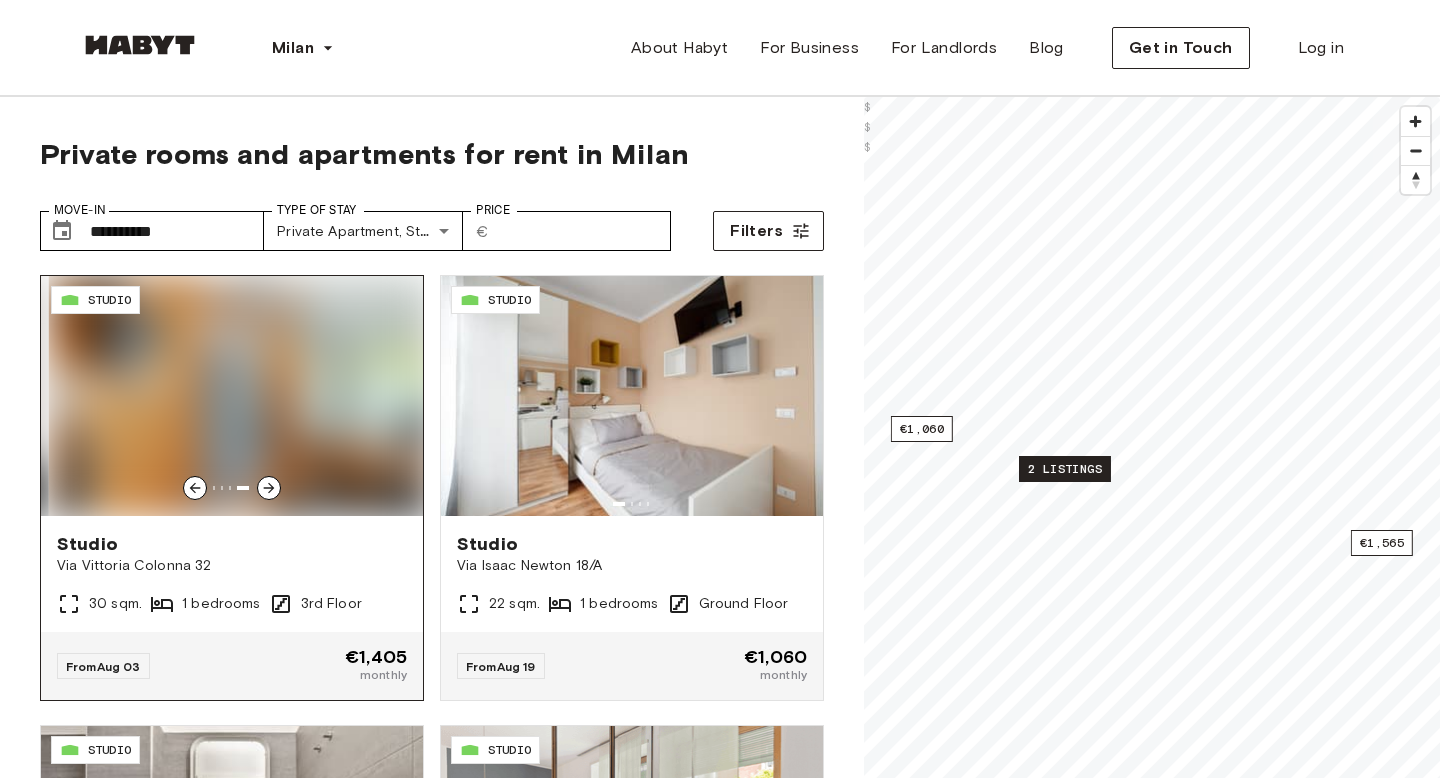 scroll, scrollTop: 138, scrollLeft: 0, axis: vertical 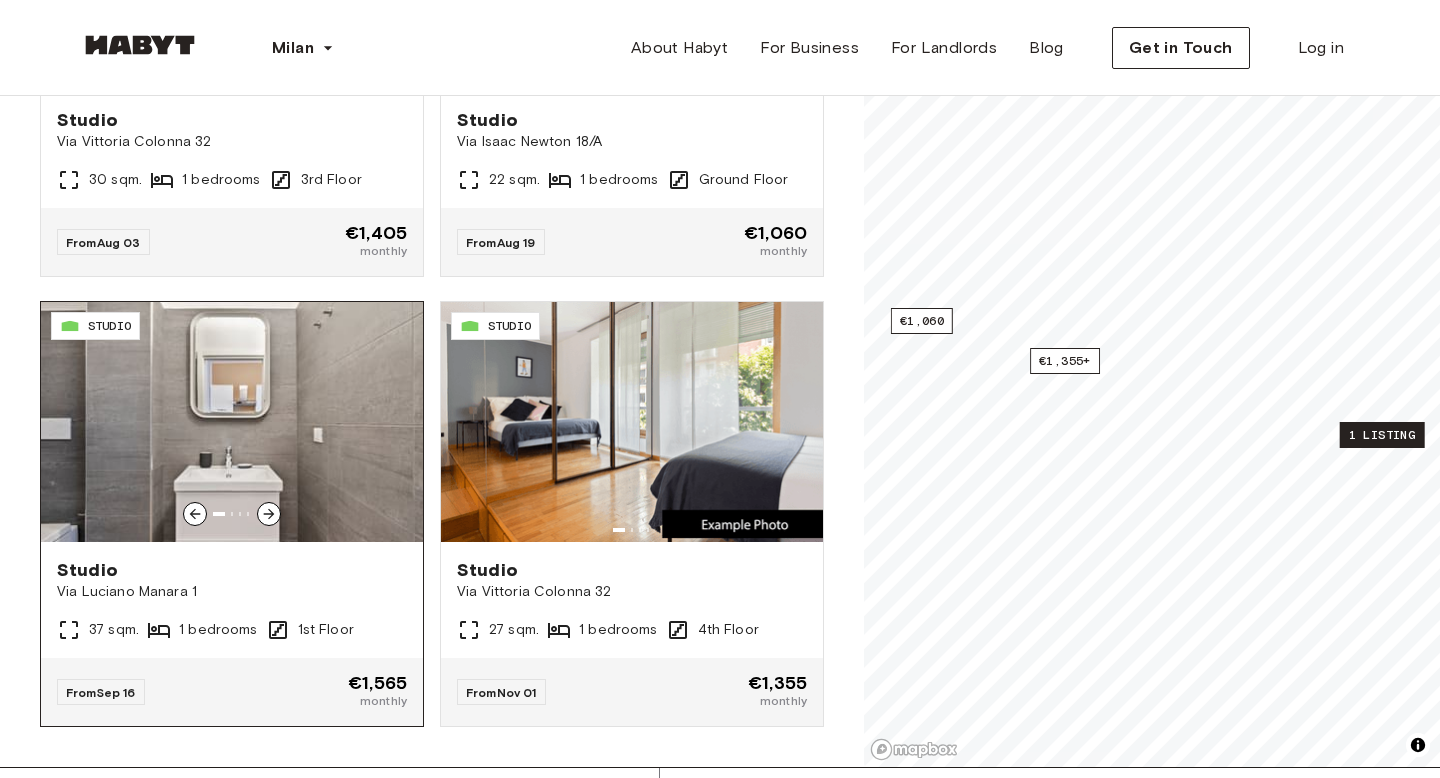 click 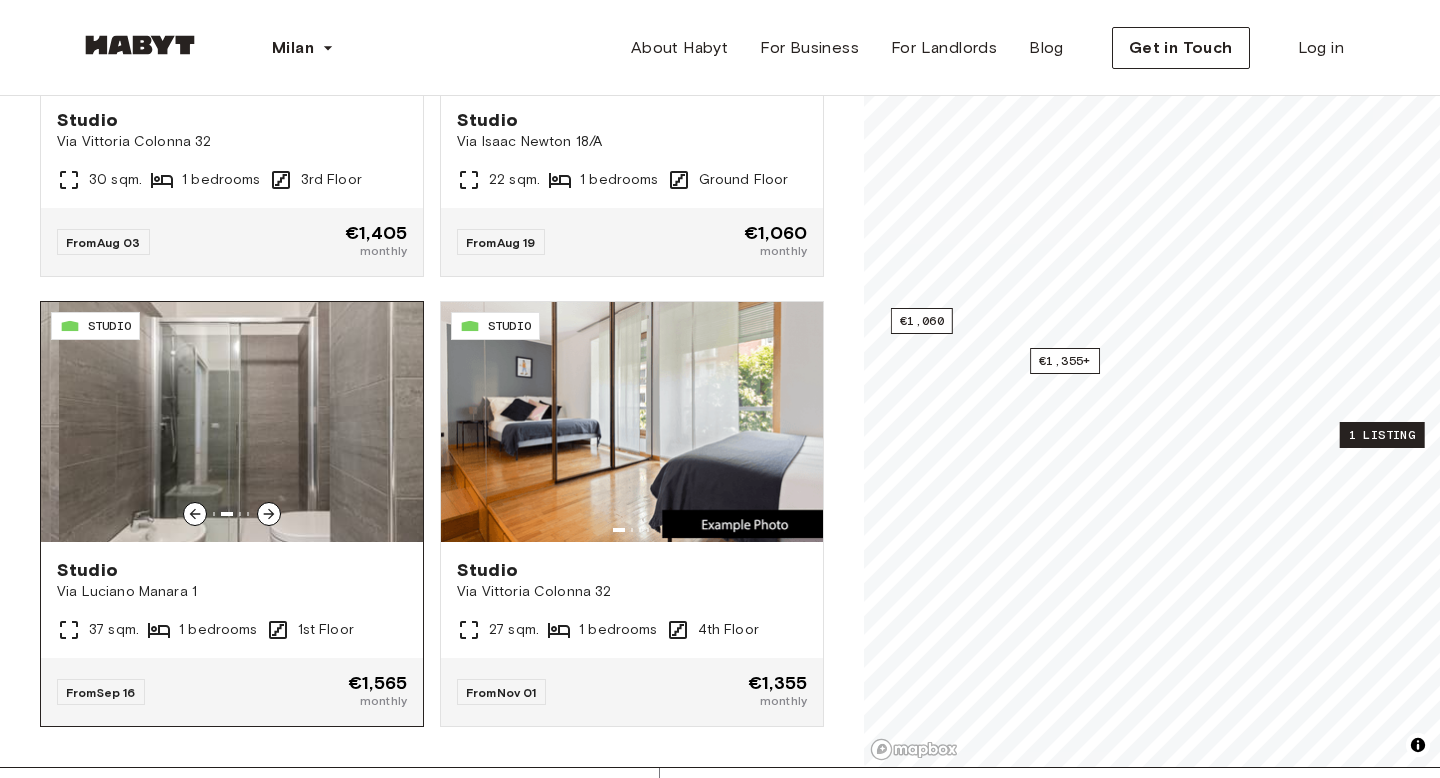click 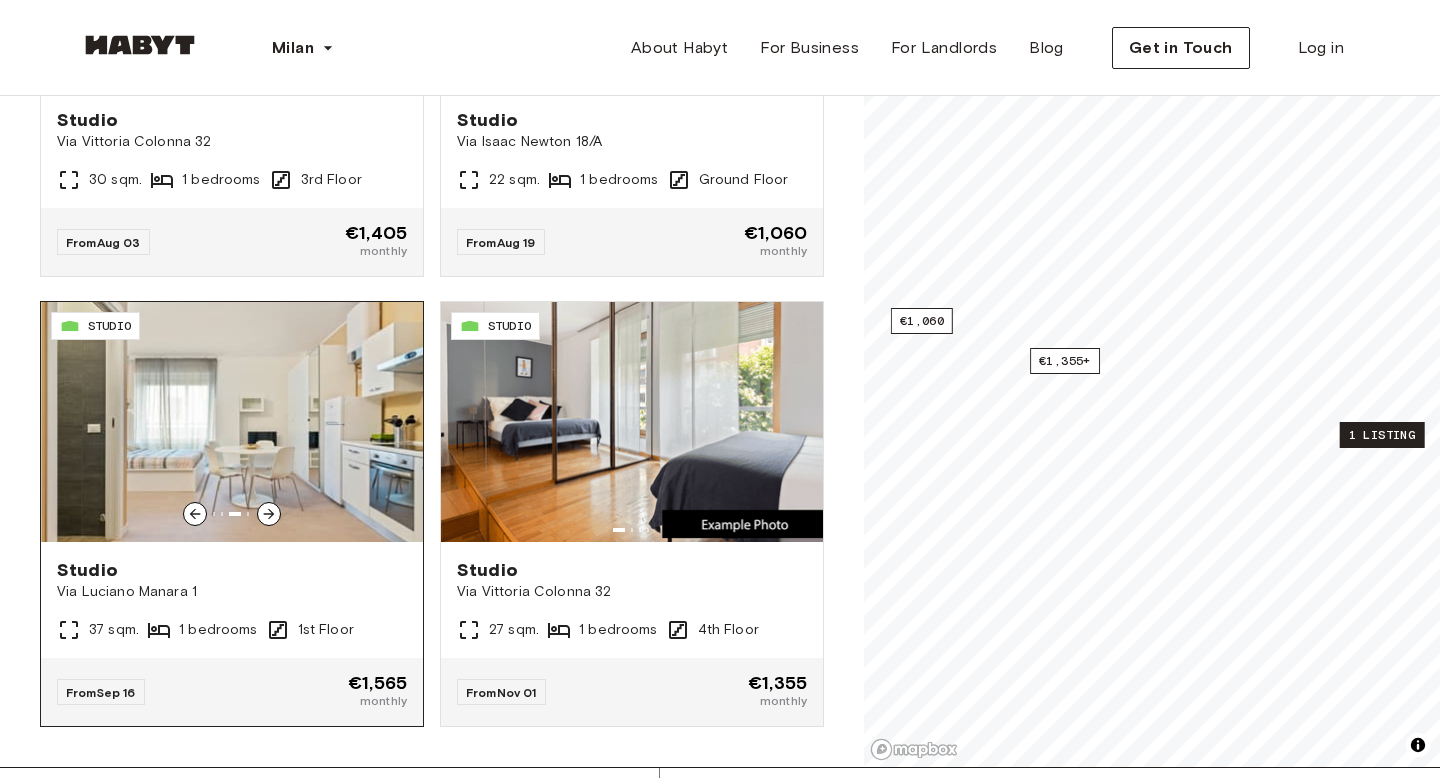 click 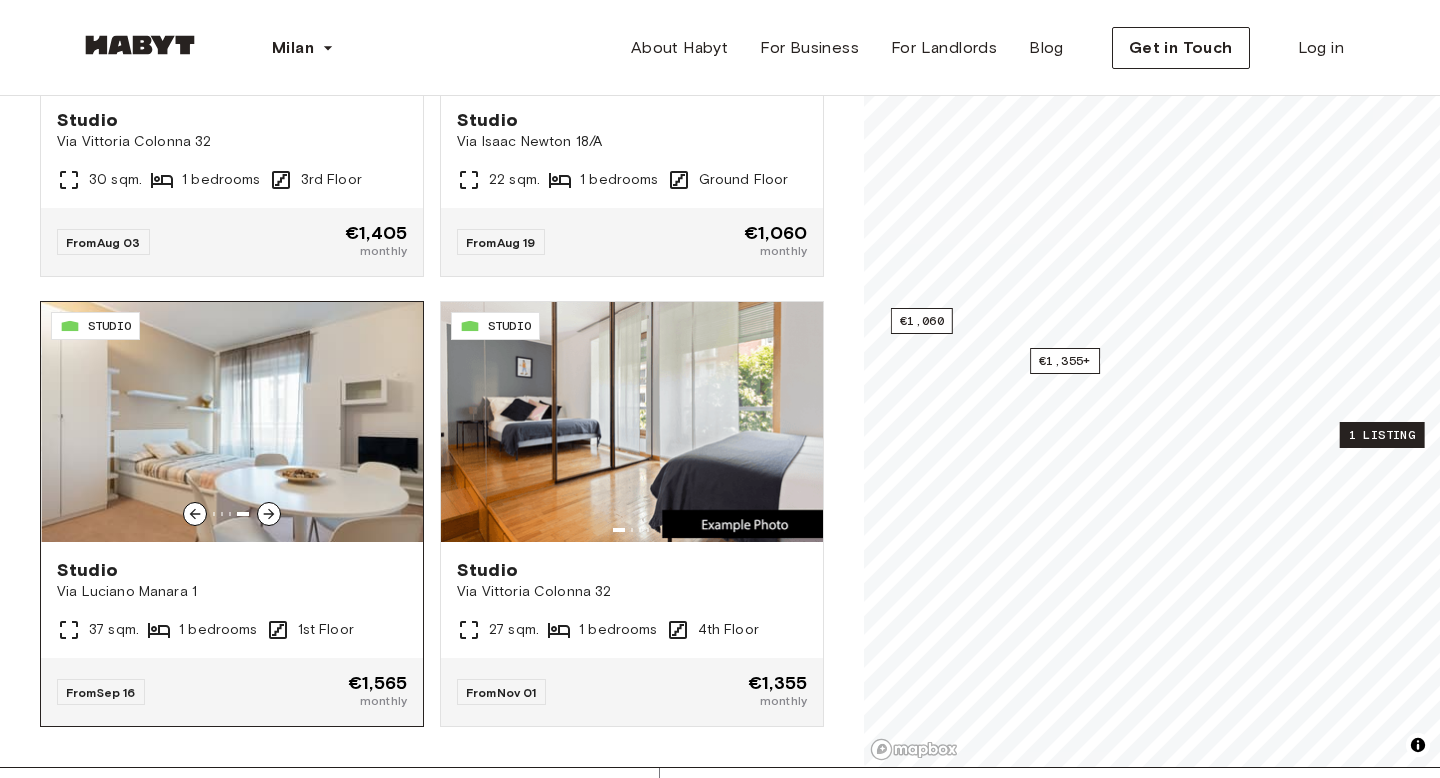 click 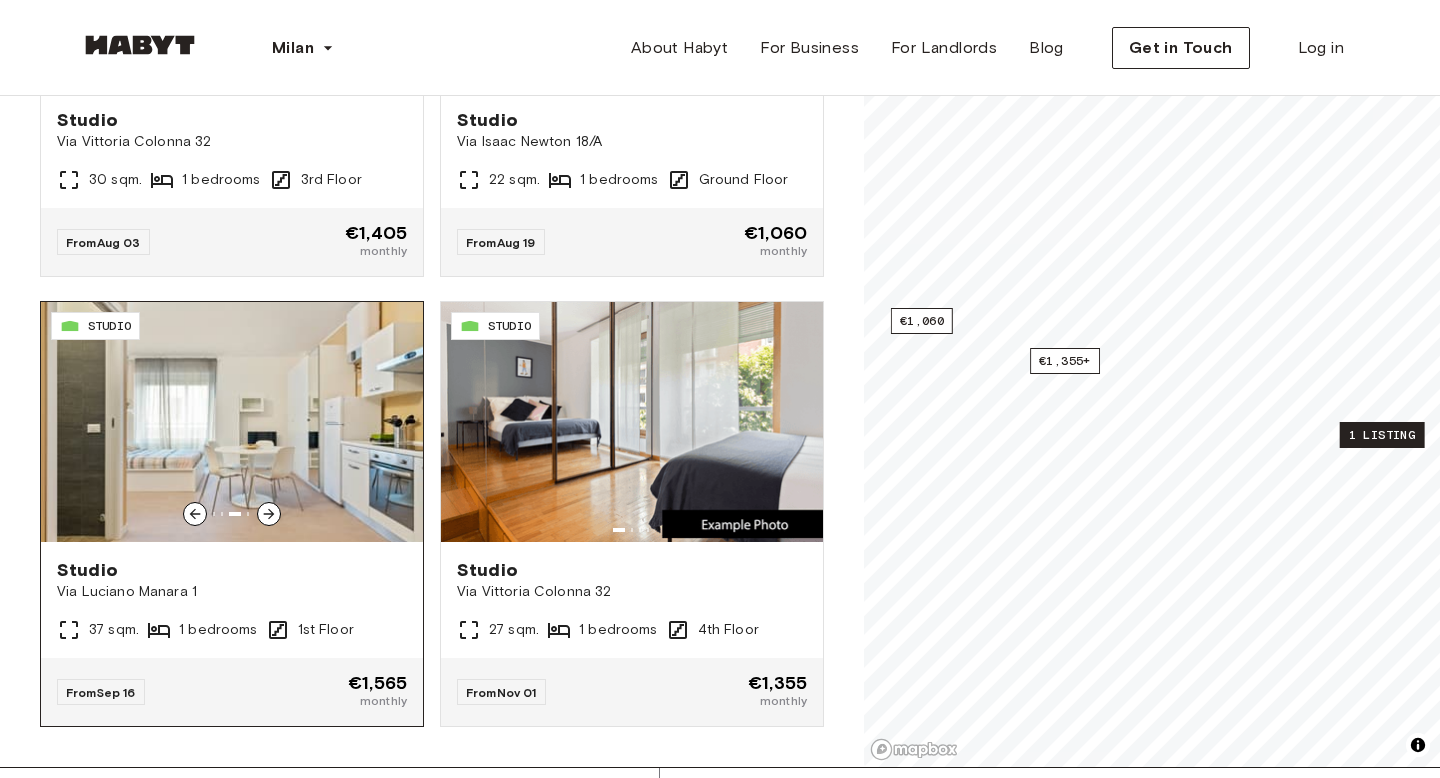 click at bounding box center (269, 514) 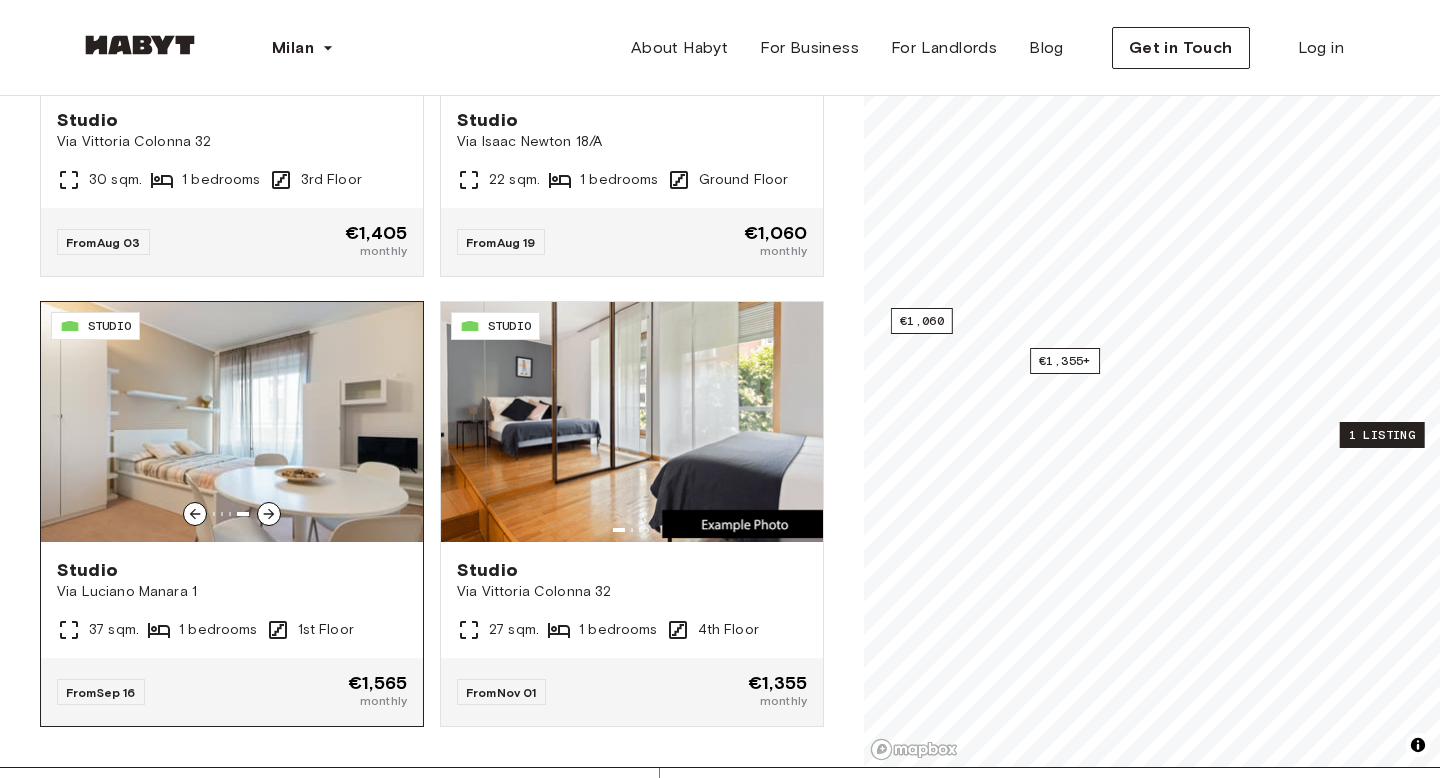 click at bounding box center (269, 514) 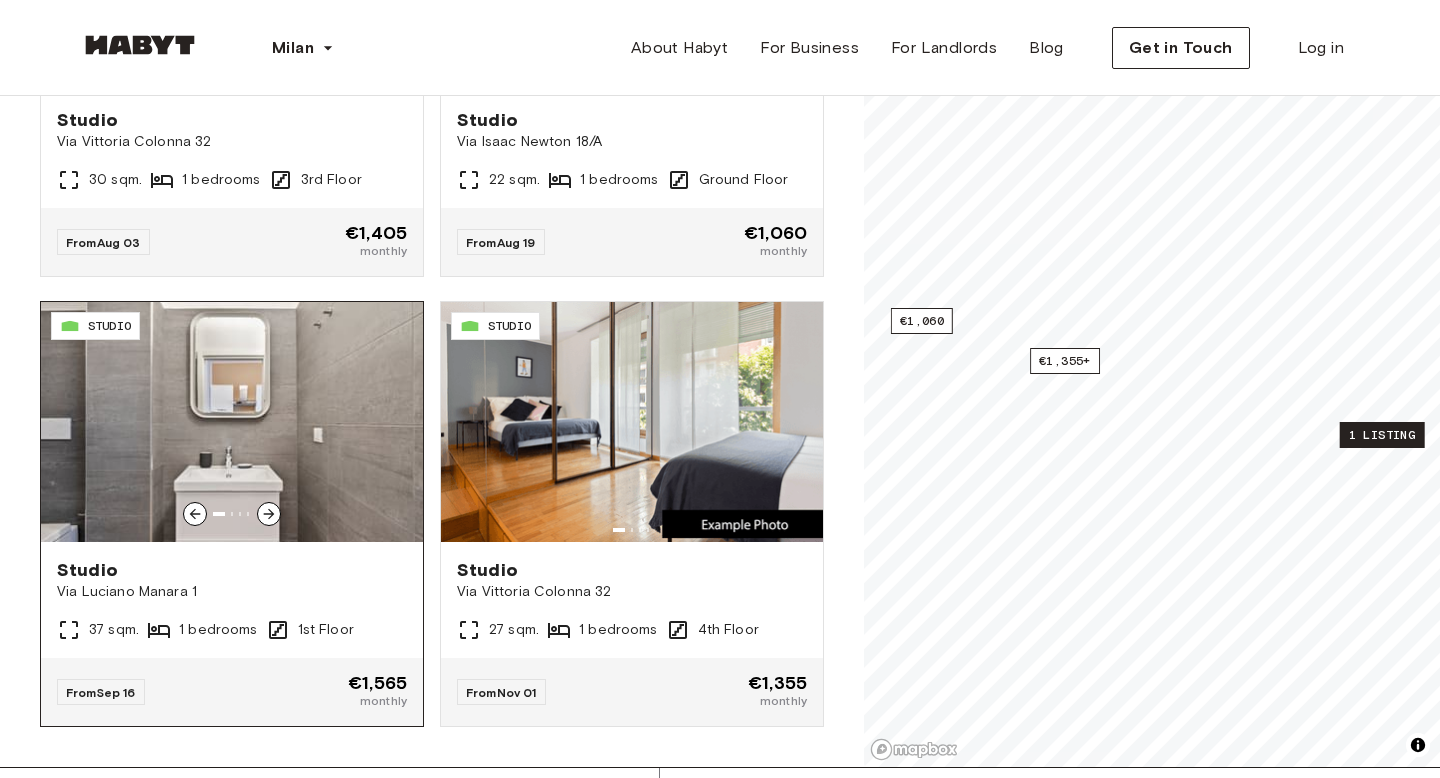 click 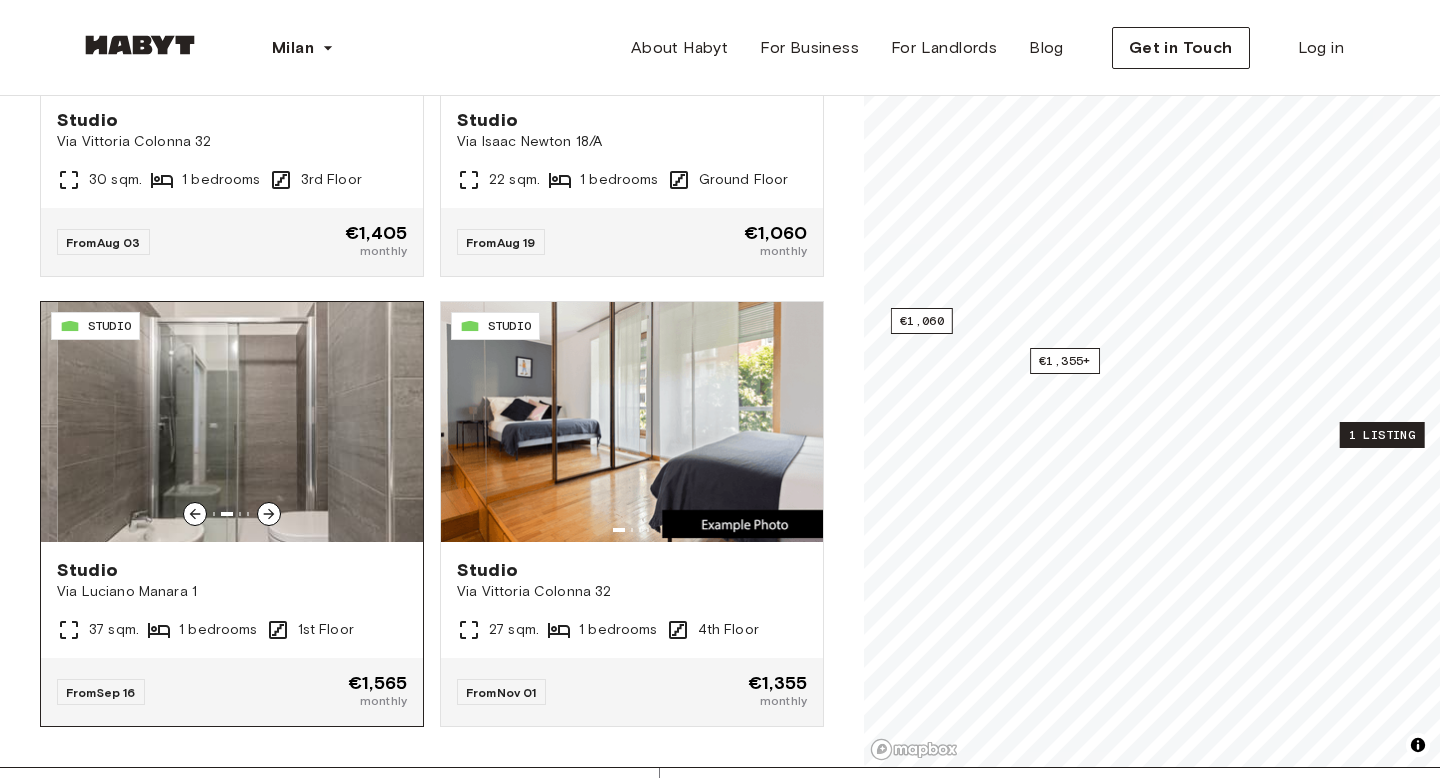 click 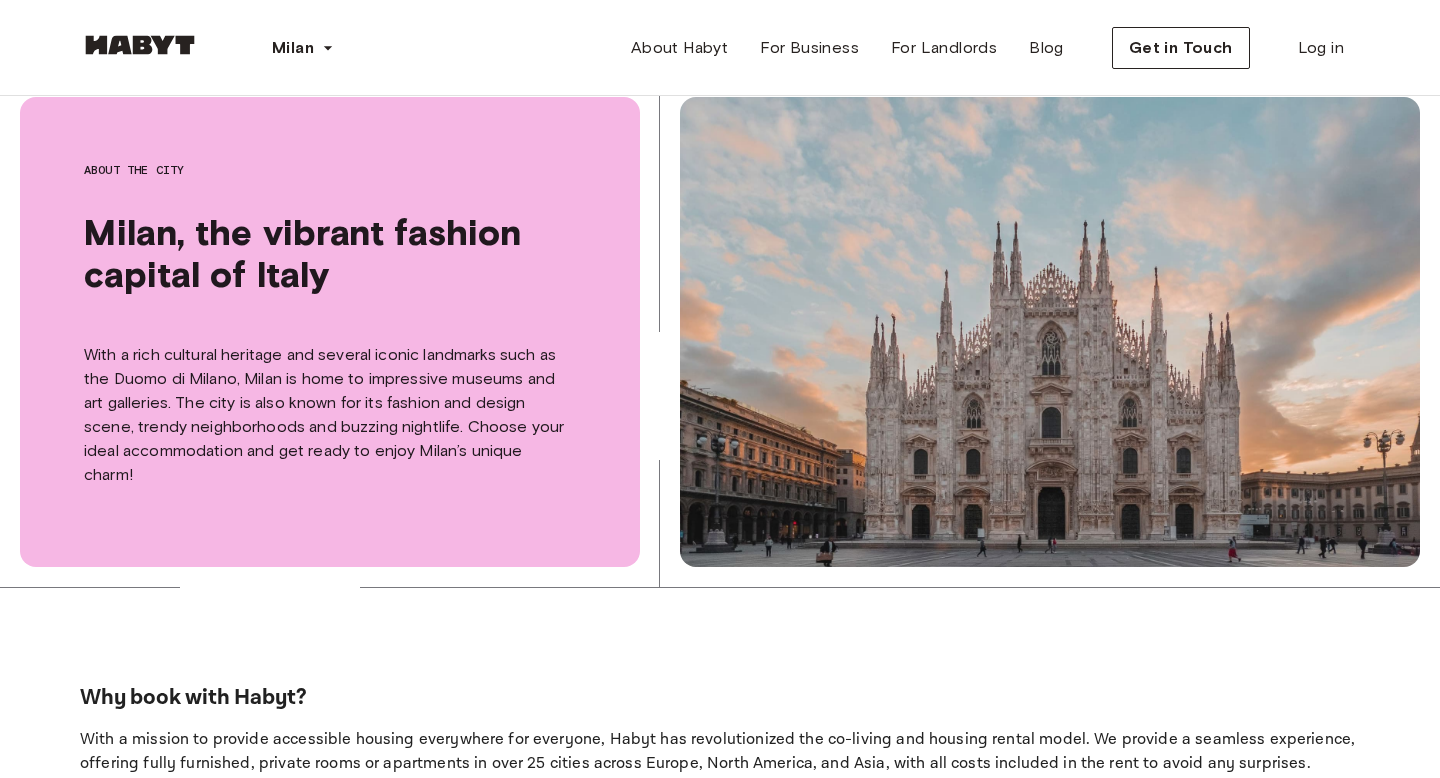 scroll, scrollTop: 114, scrollLeft: 0, axis: vertical 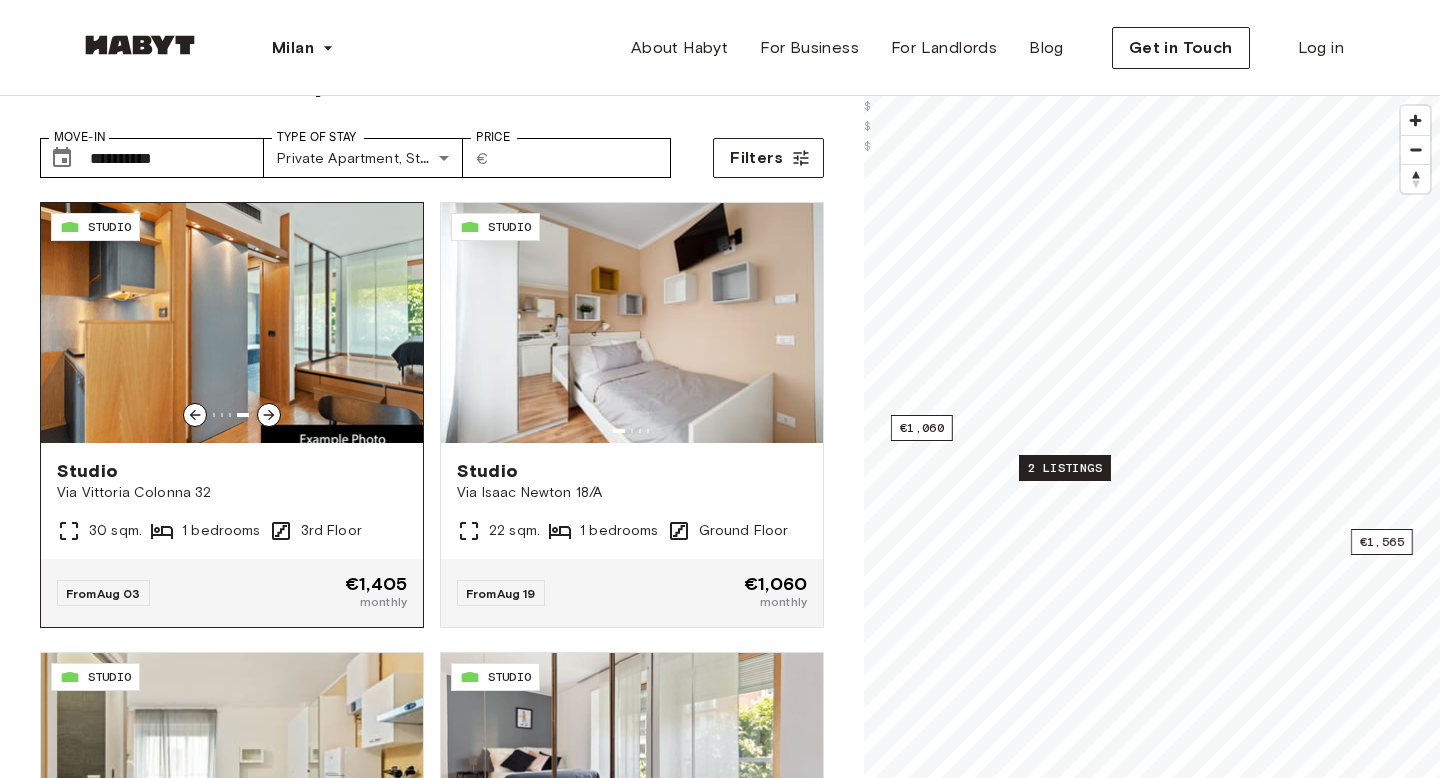 click 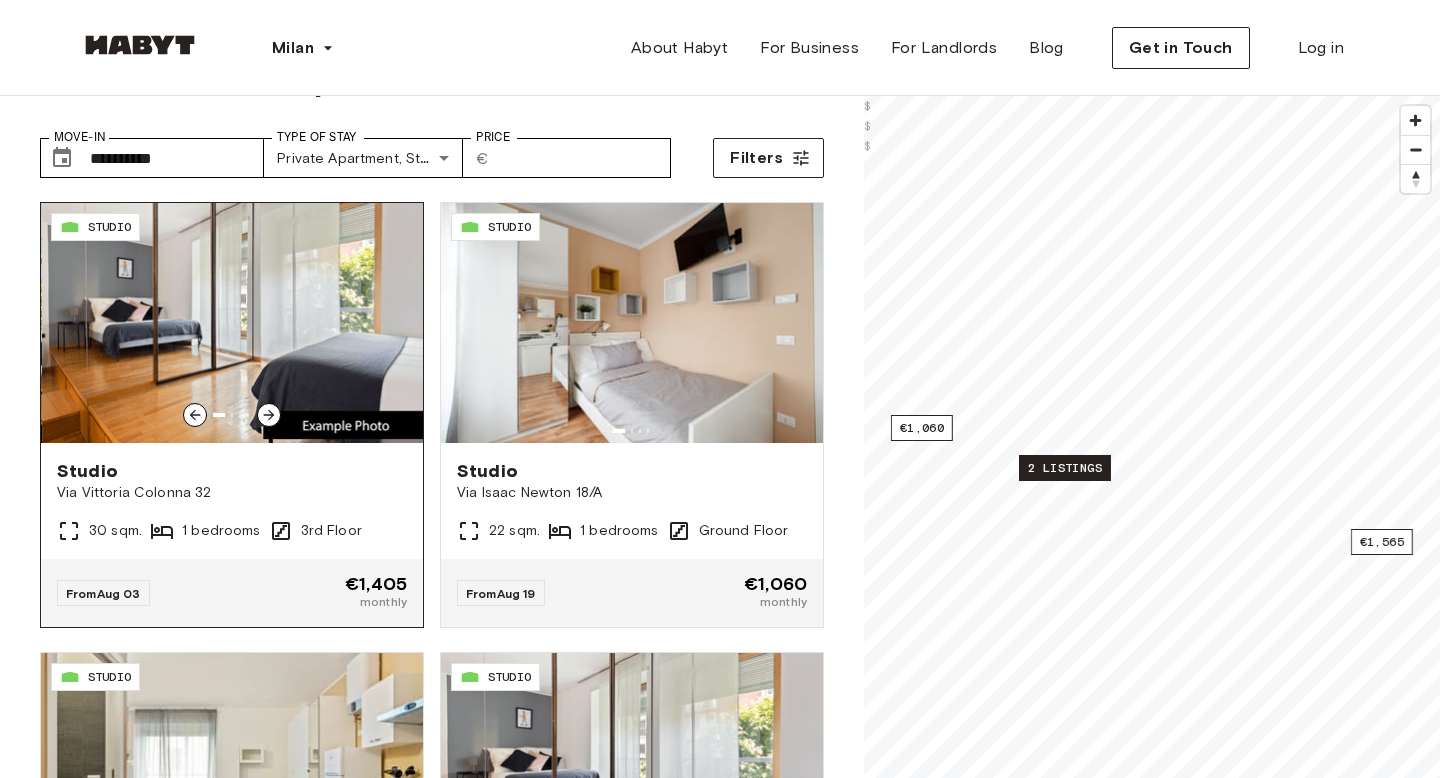 click 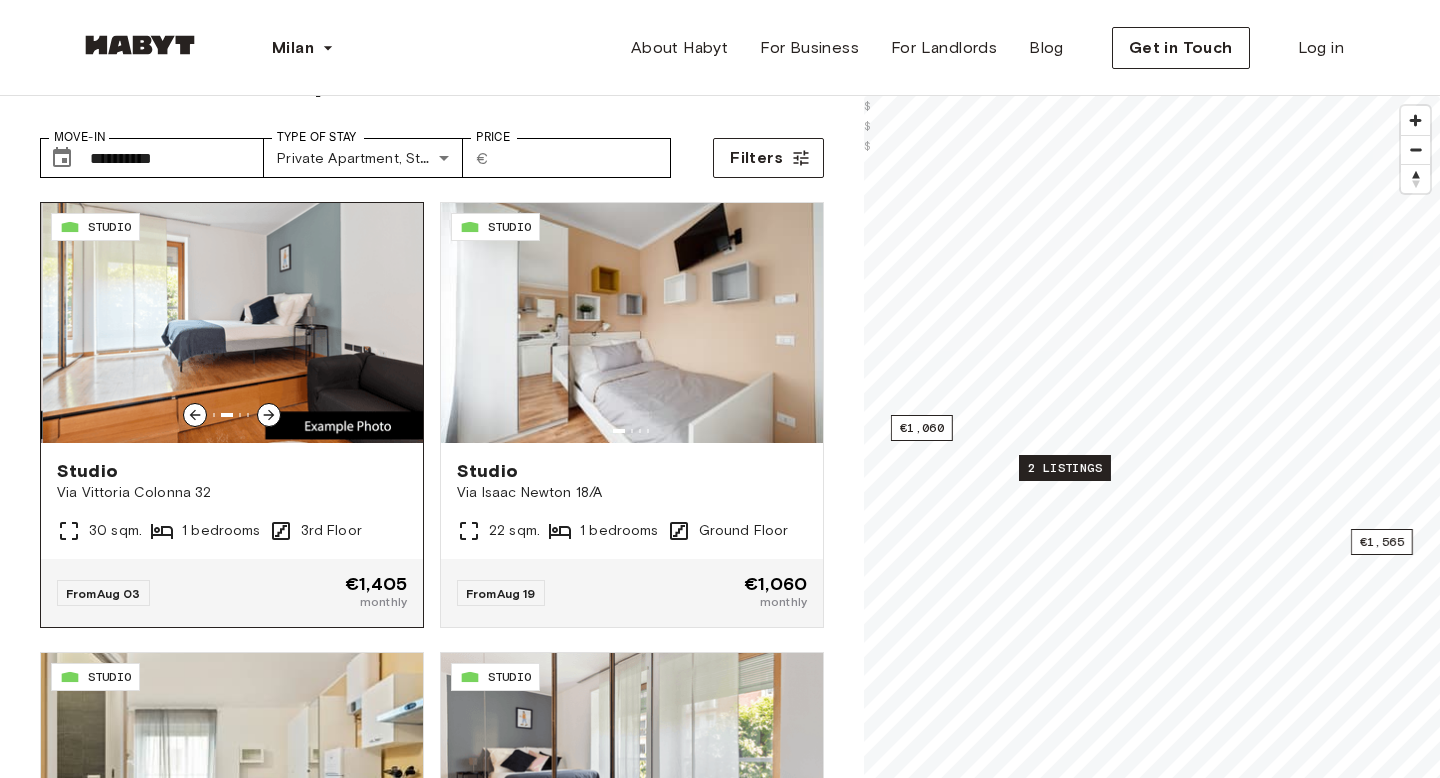 click 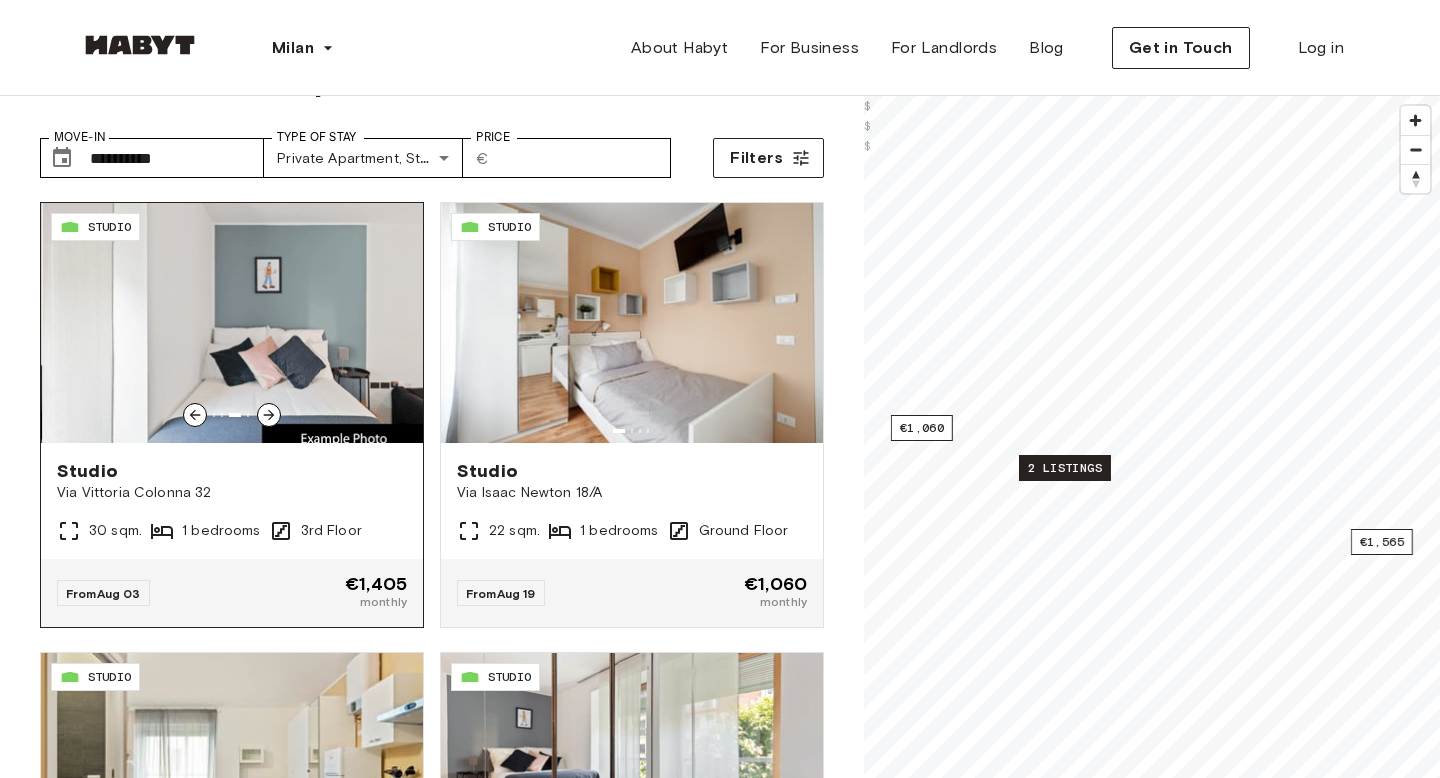 click 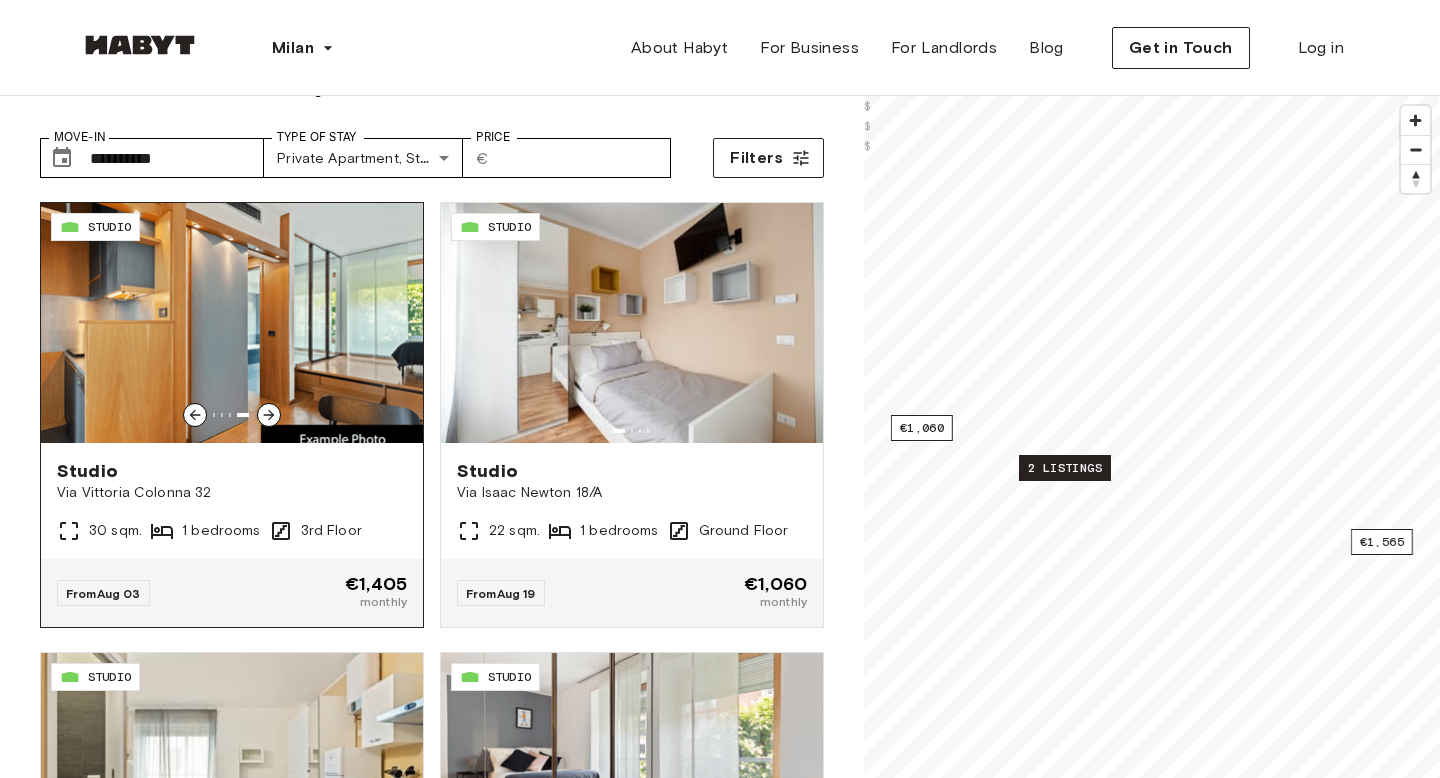 click 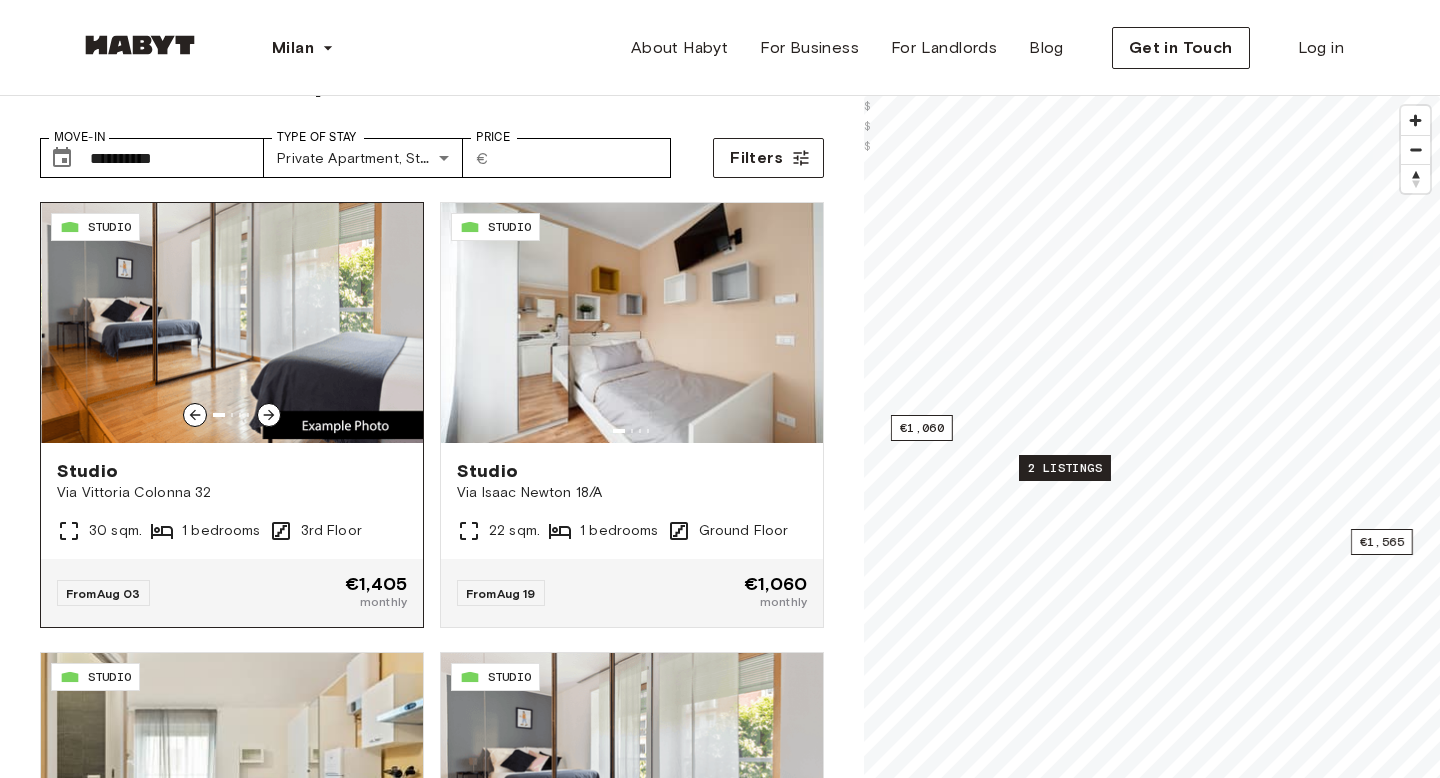 click 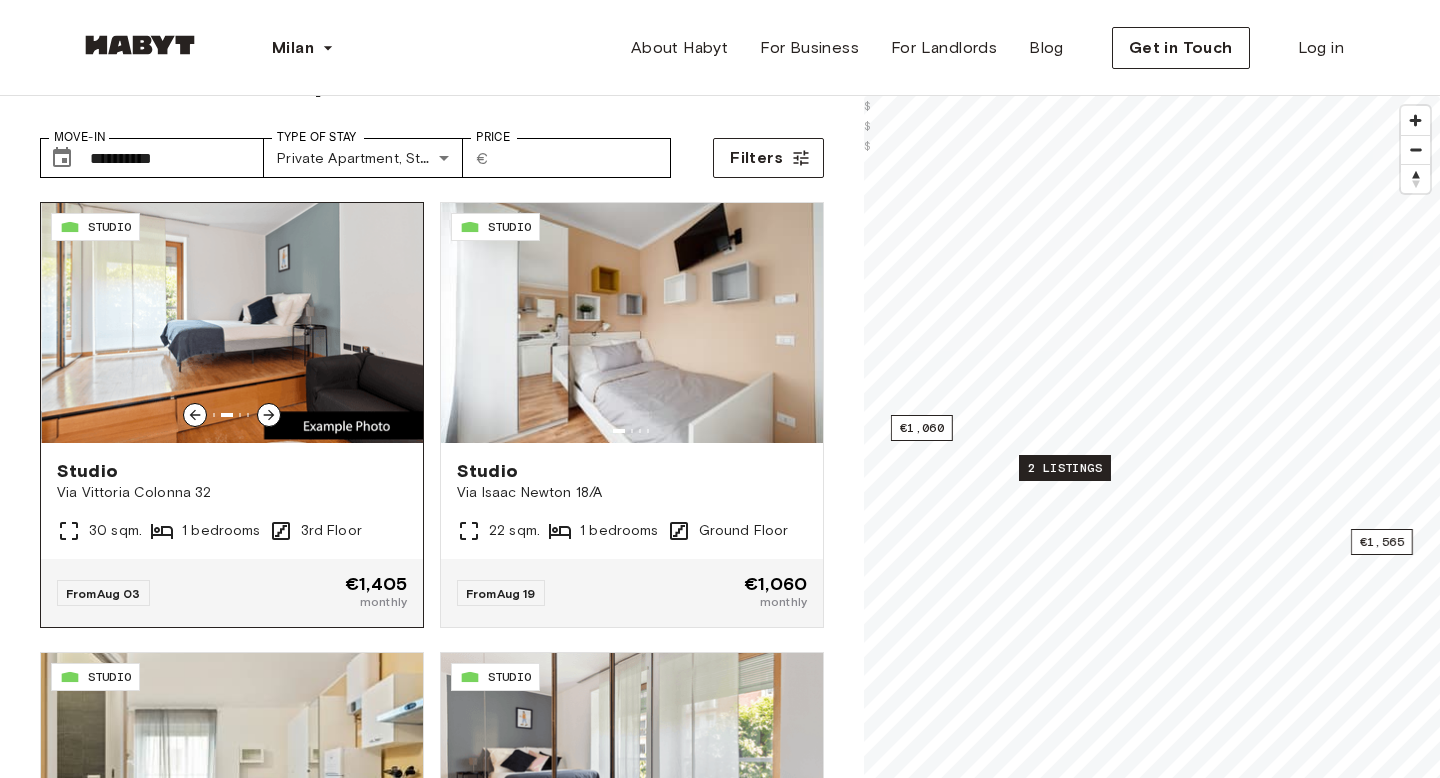 click 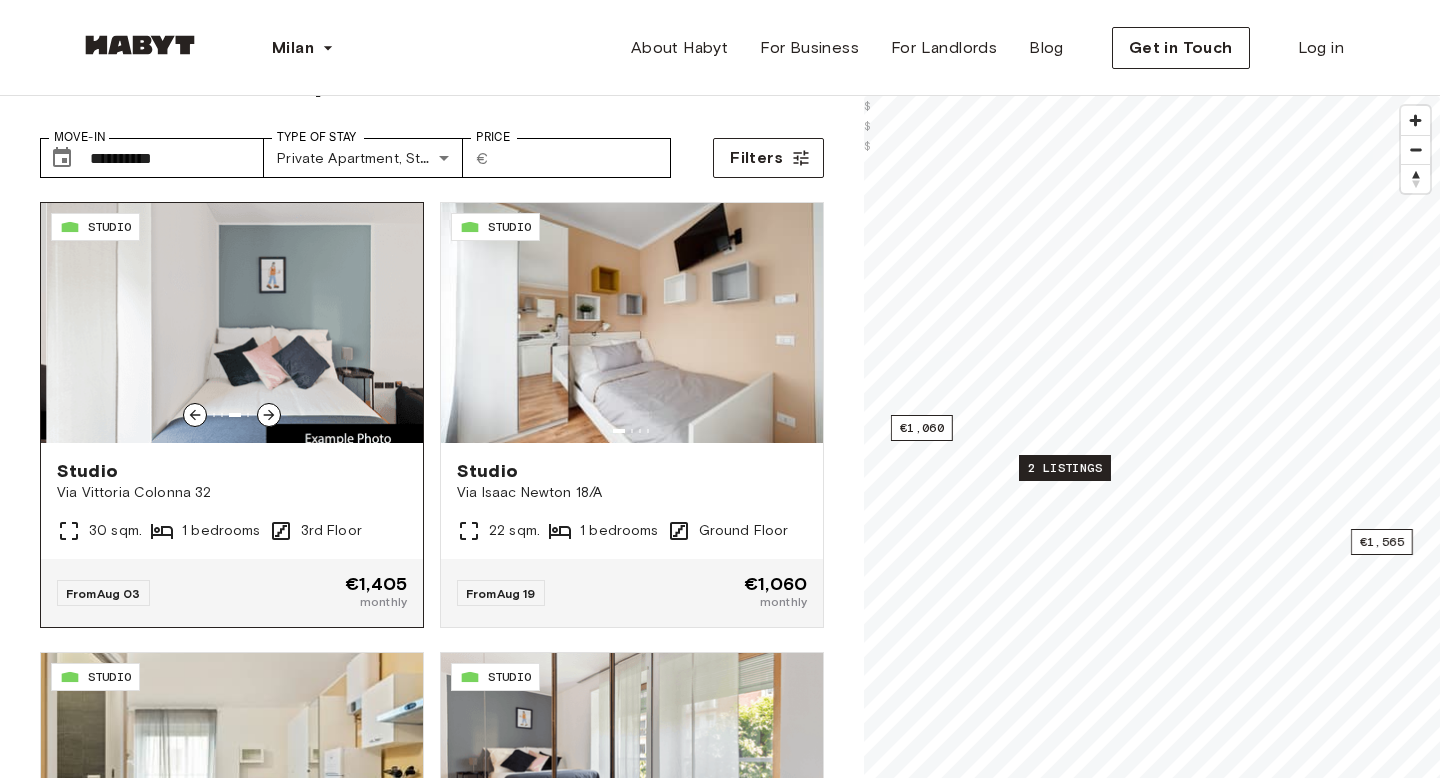 click 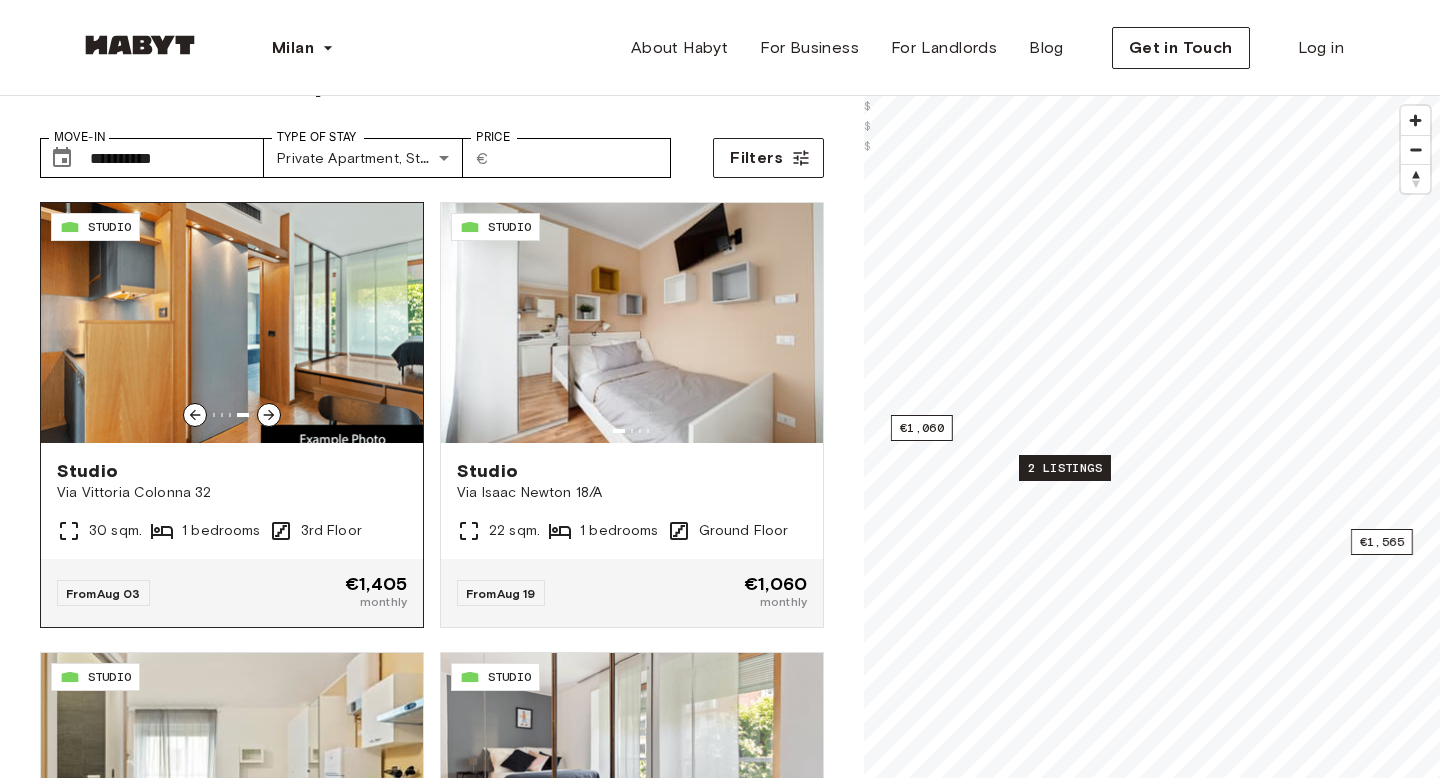 click 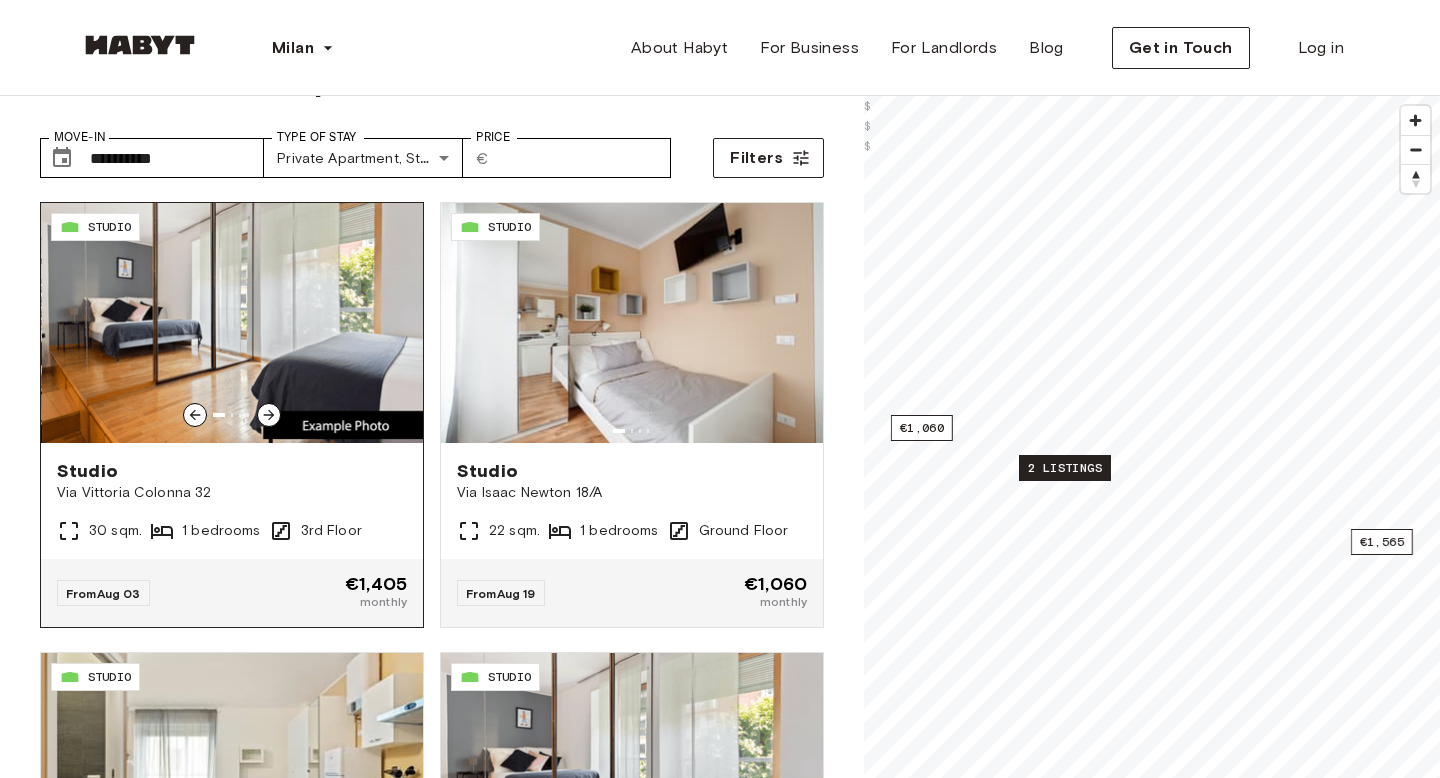 click 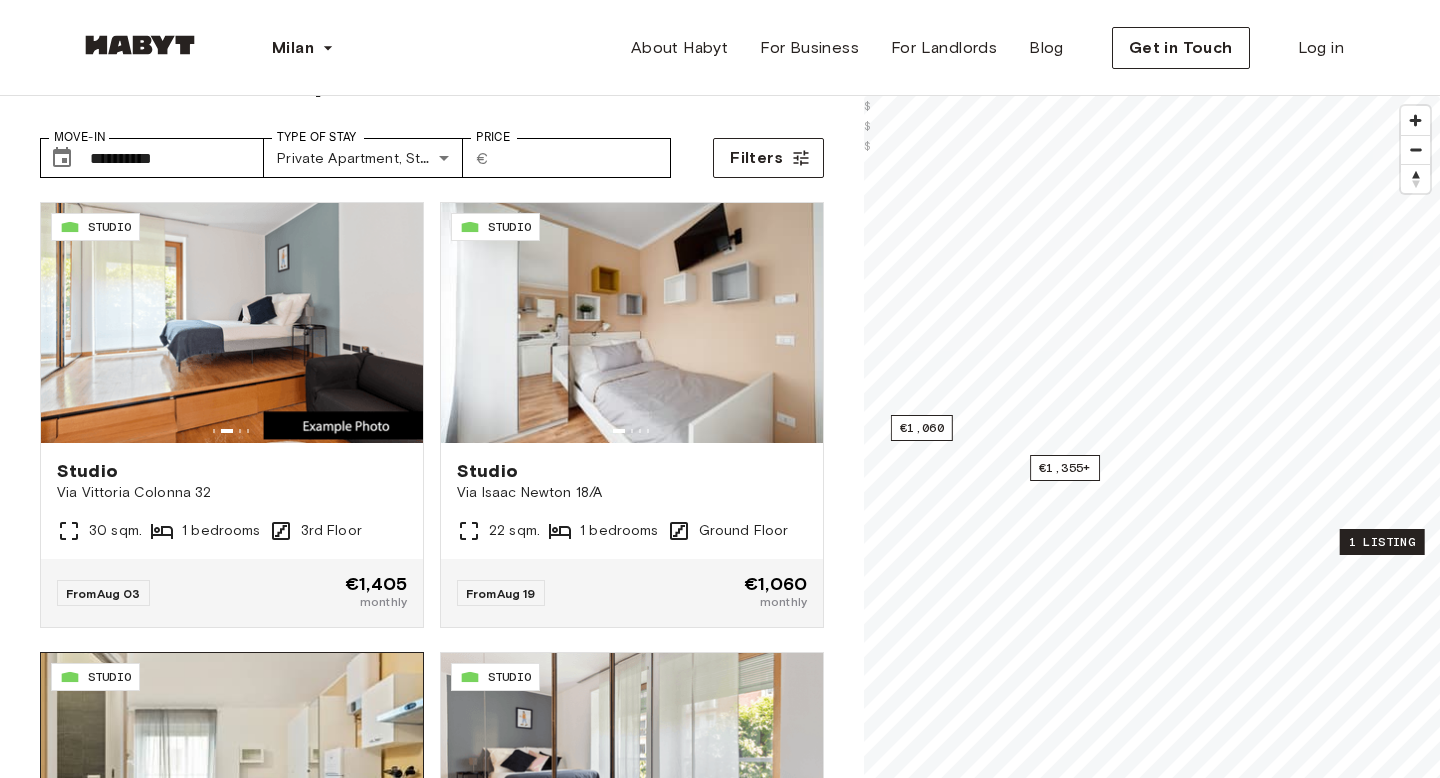 scroll, scrollTop: 138, scrollLeft: 0, axis: vertical 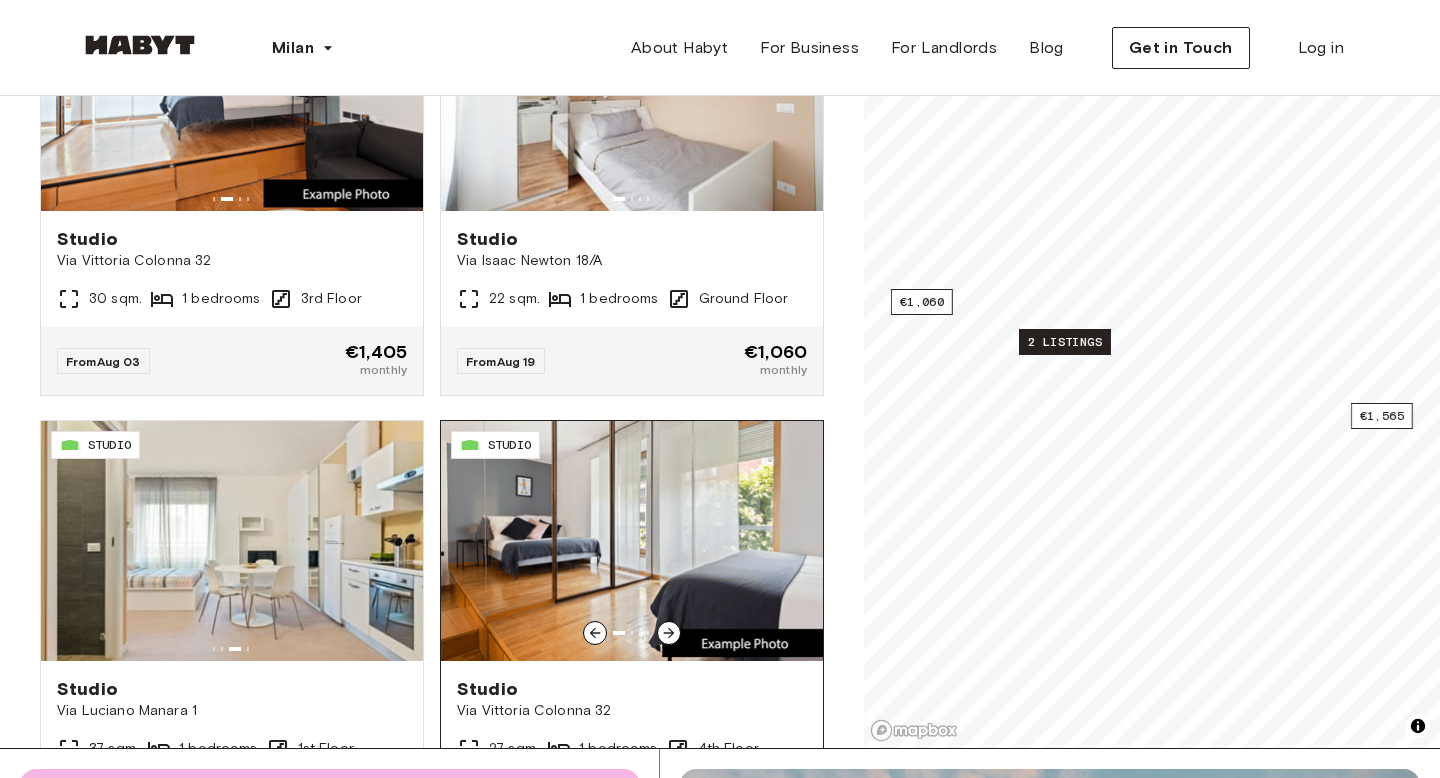 click 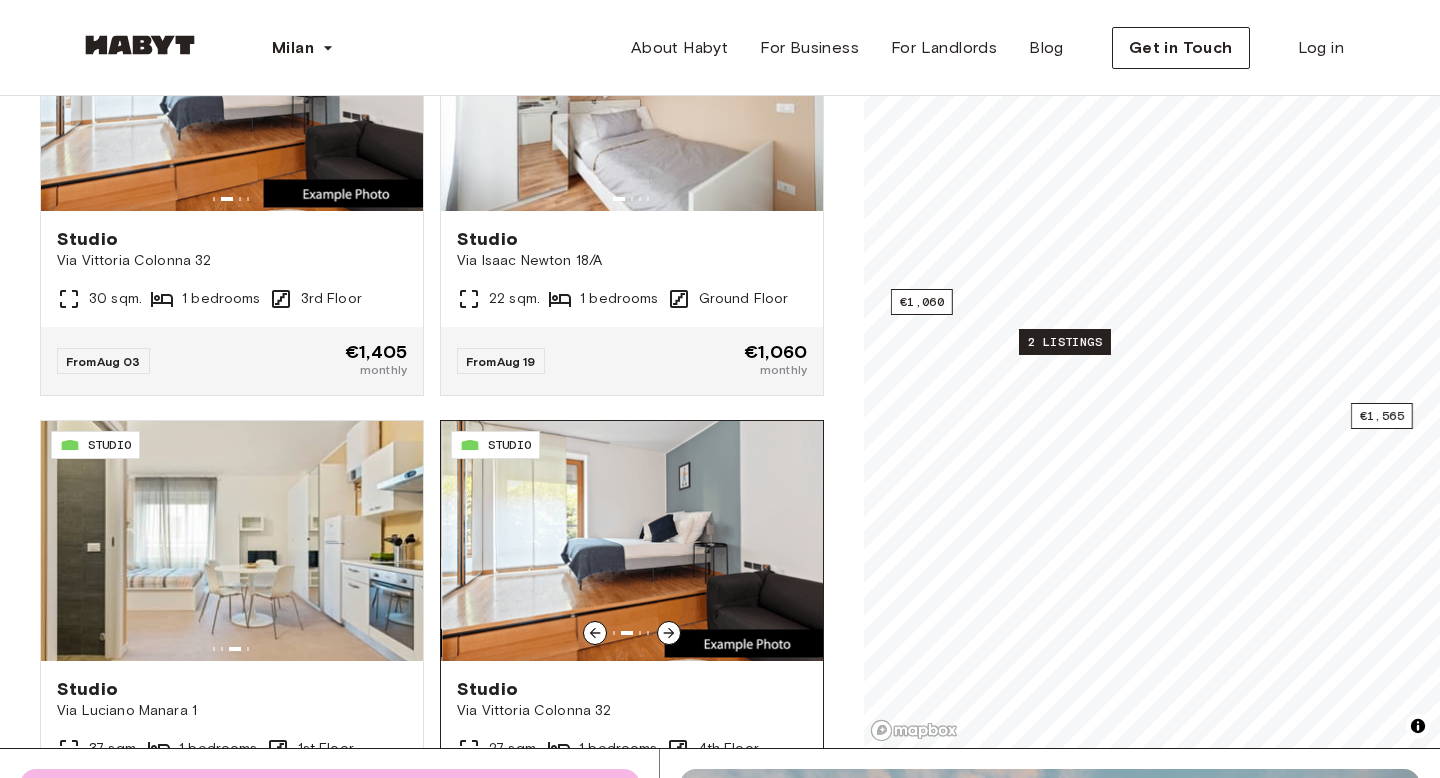 click 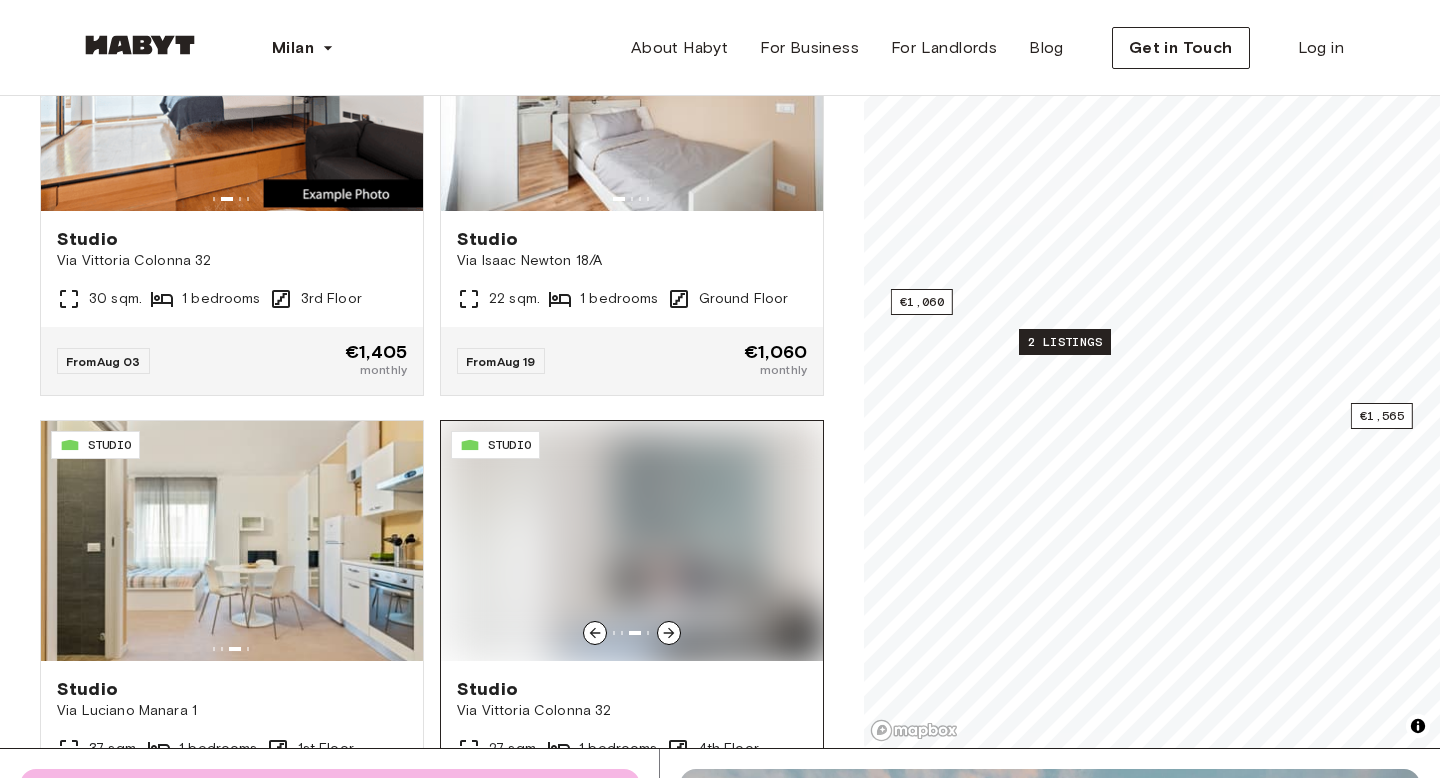 click 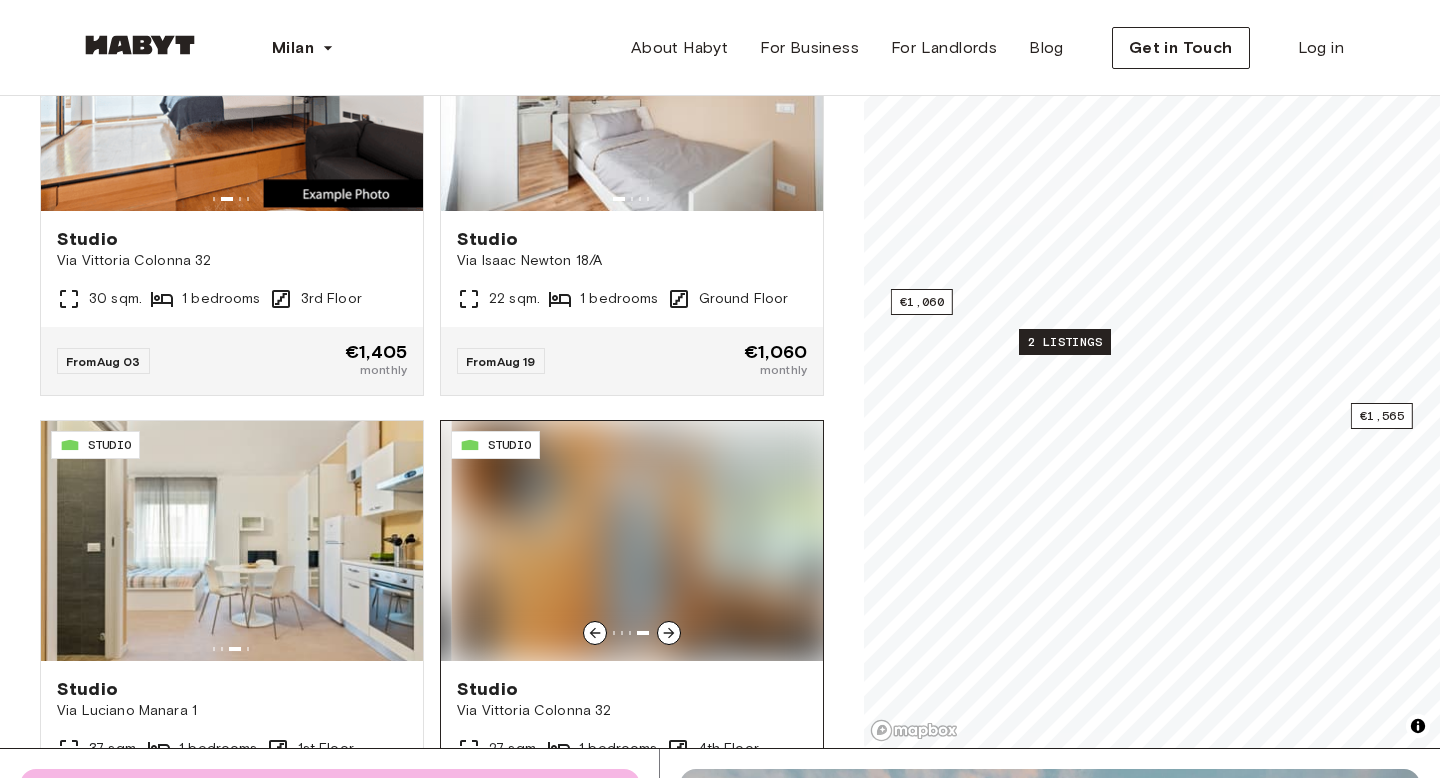 click 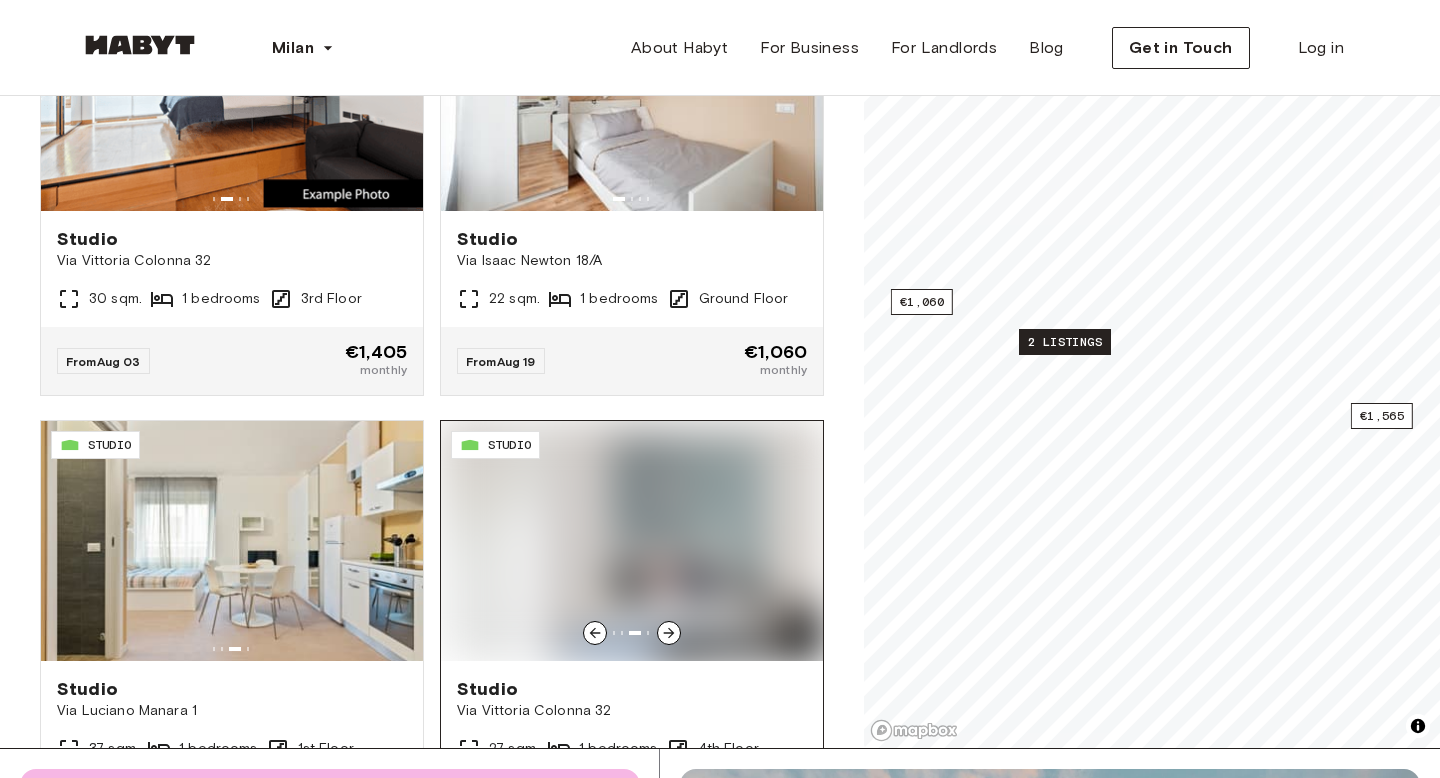 click 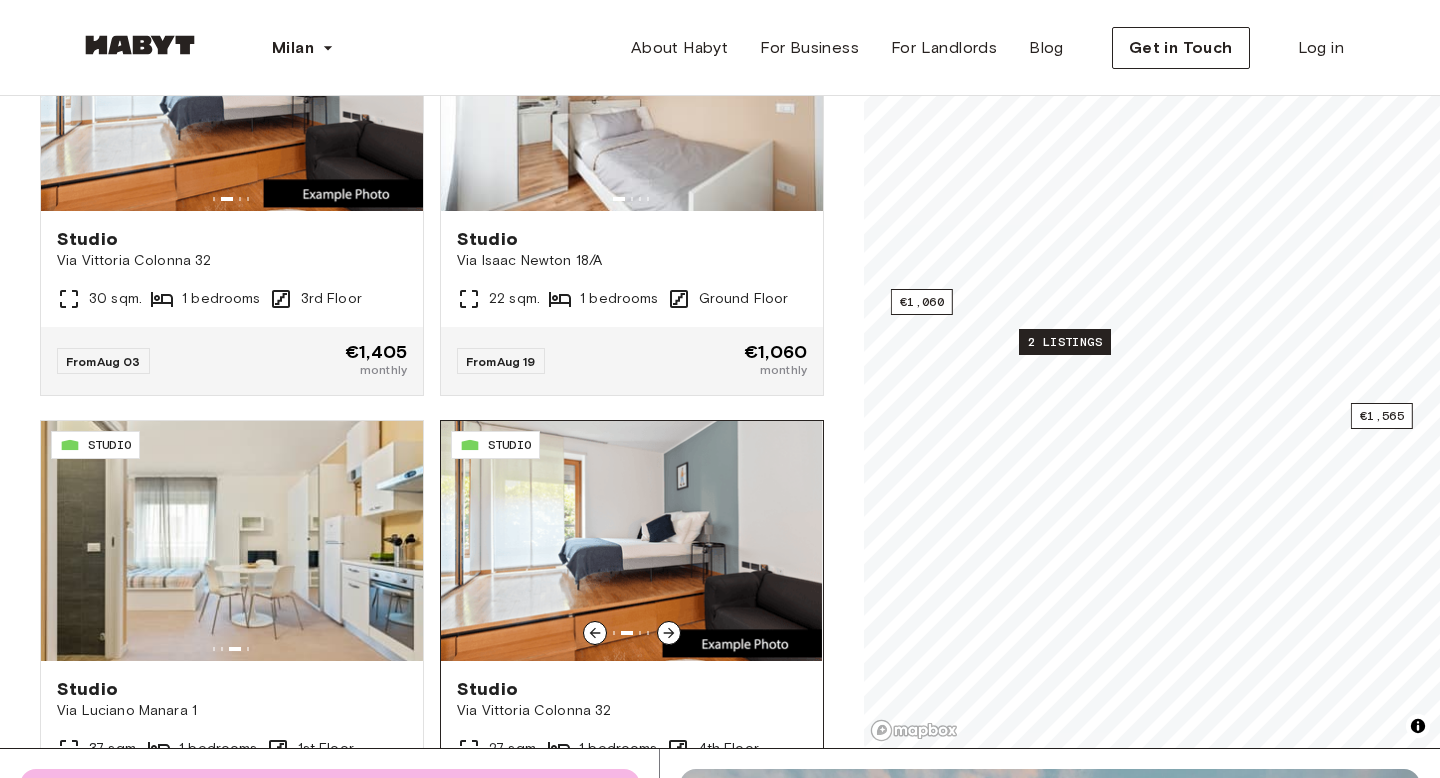 click 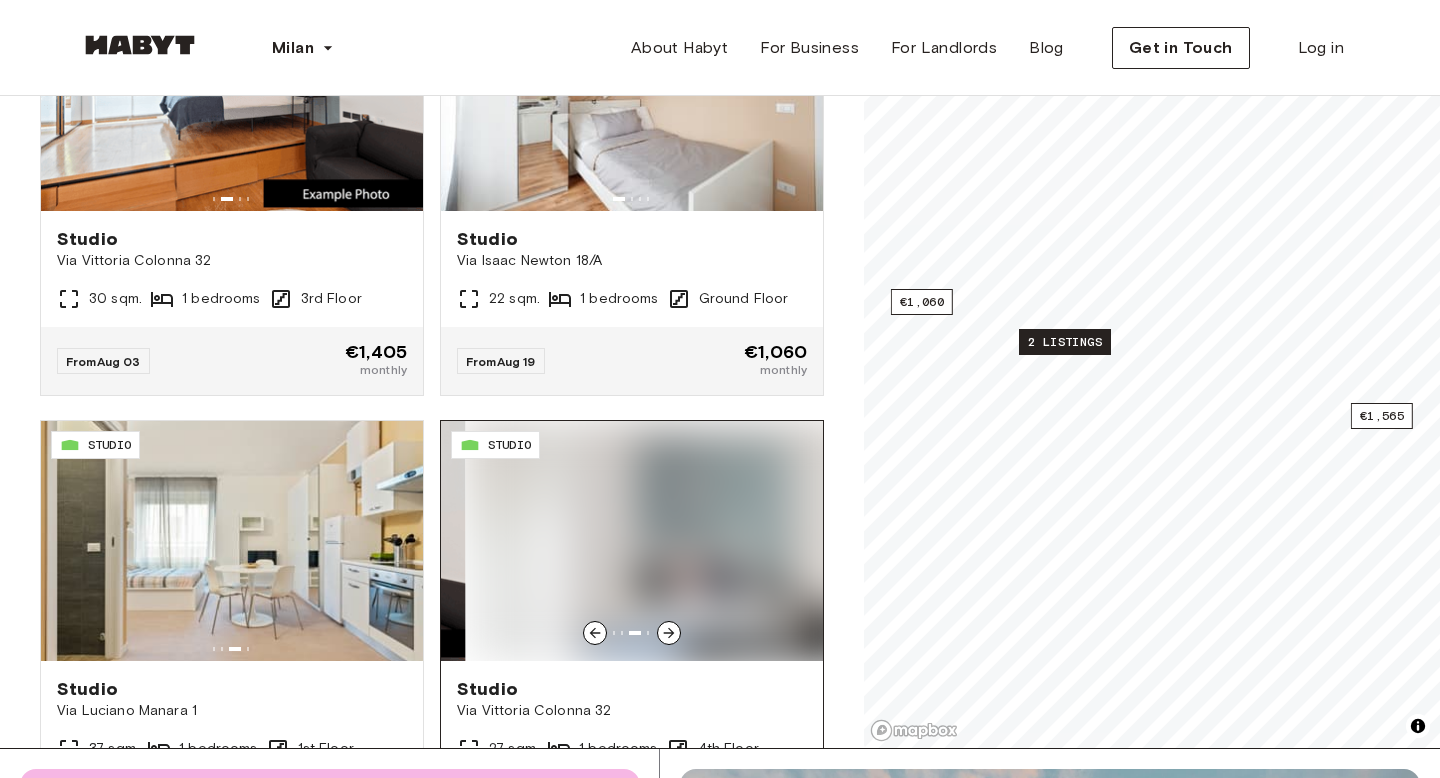 click 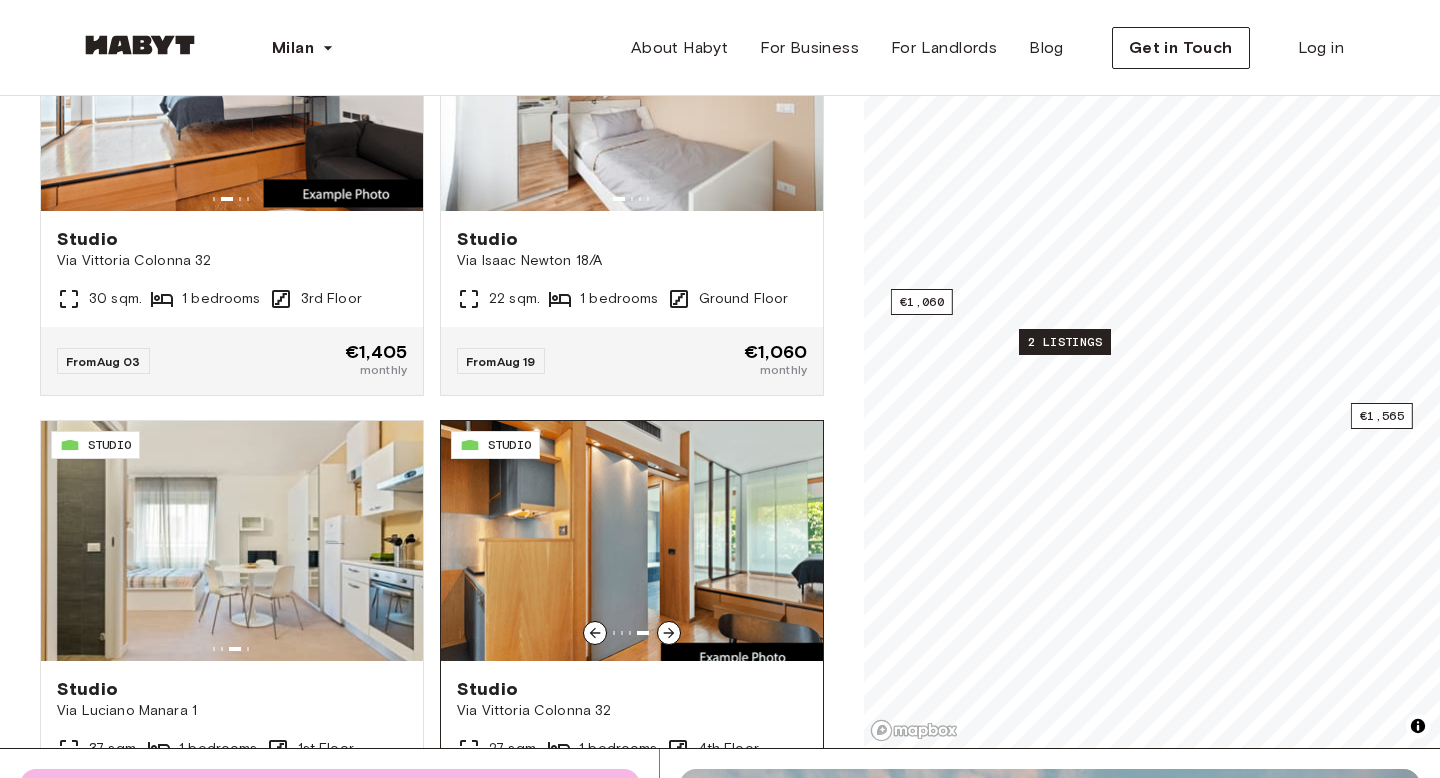 click 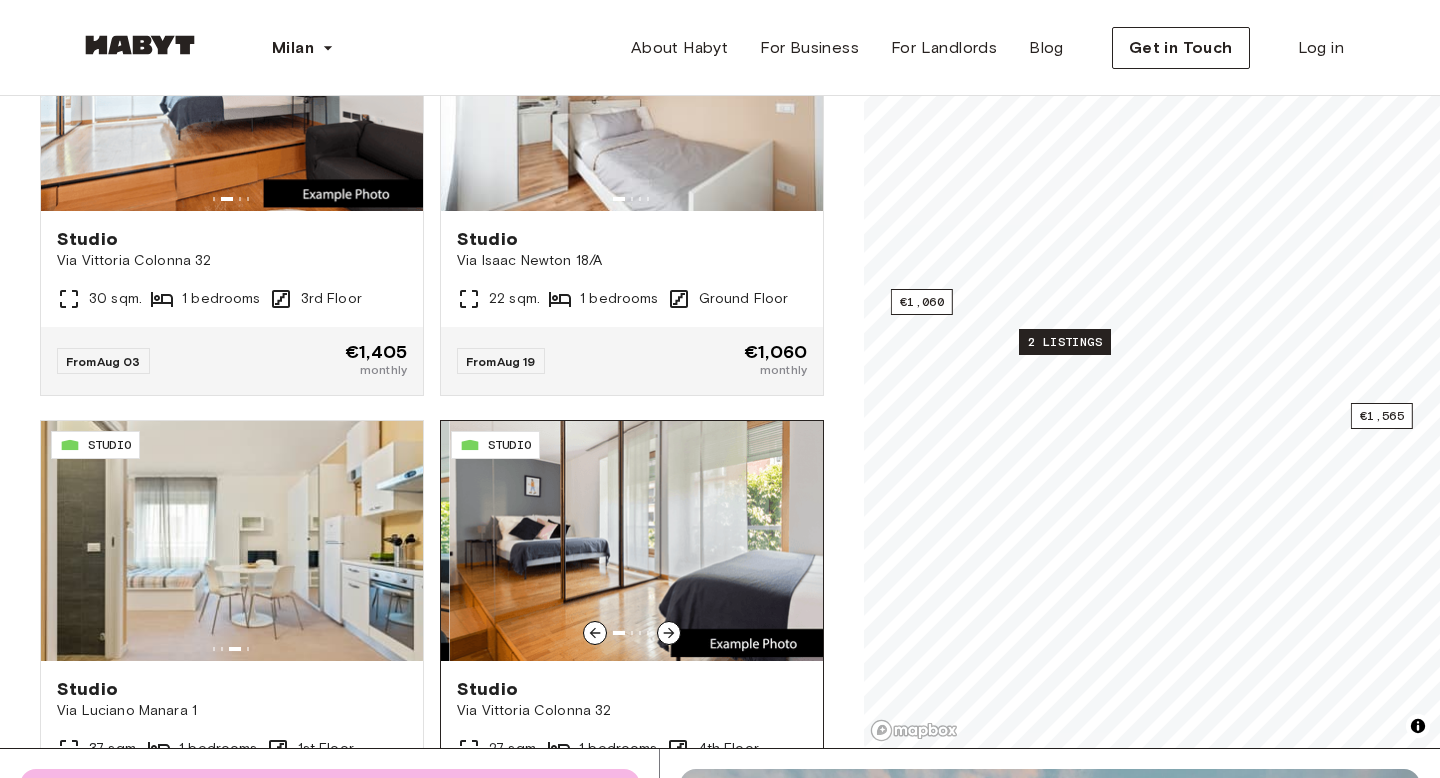 click 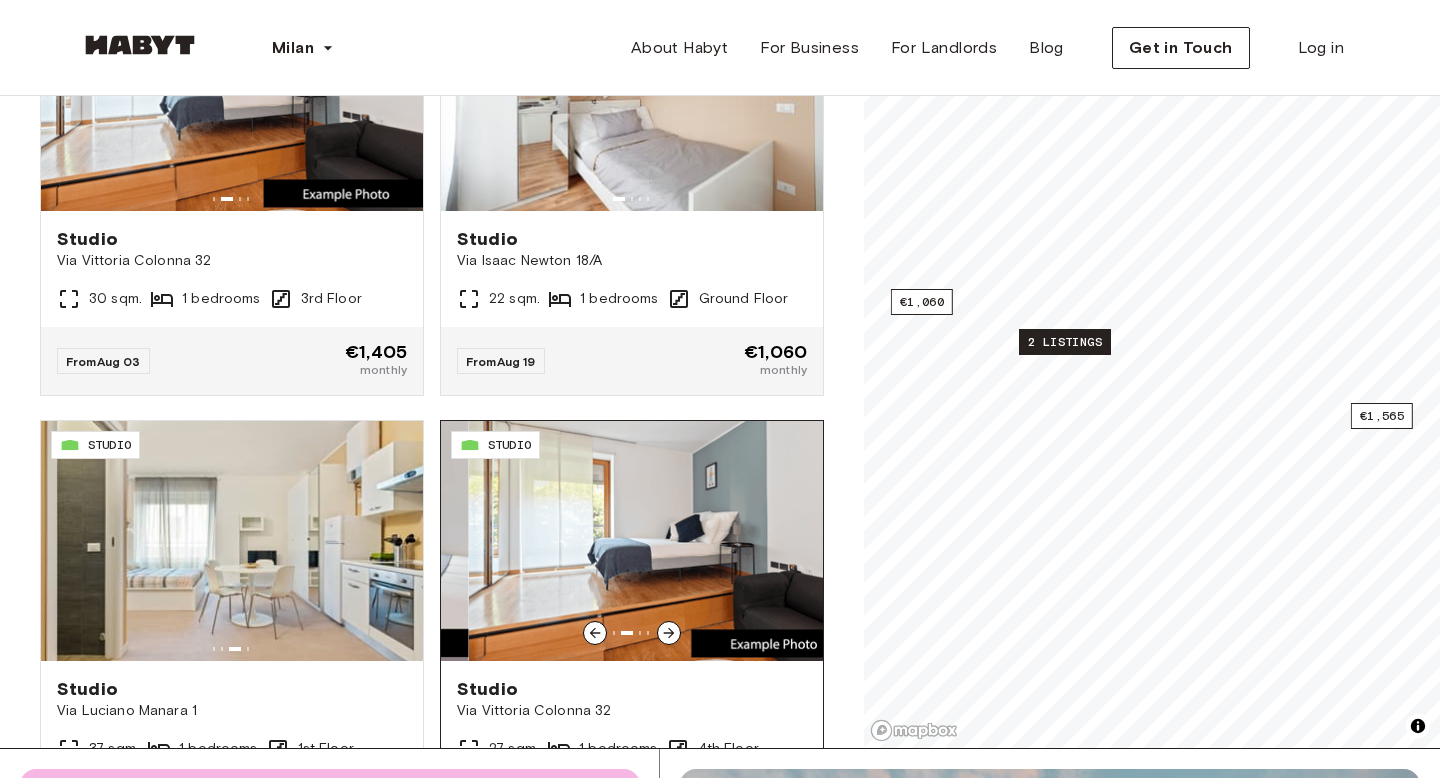 click 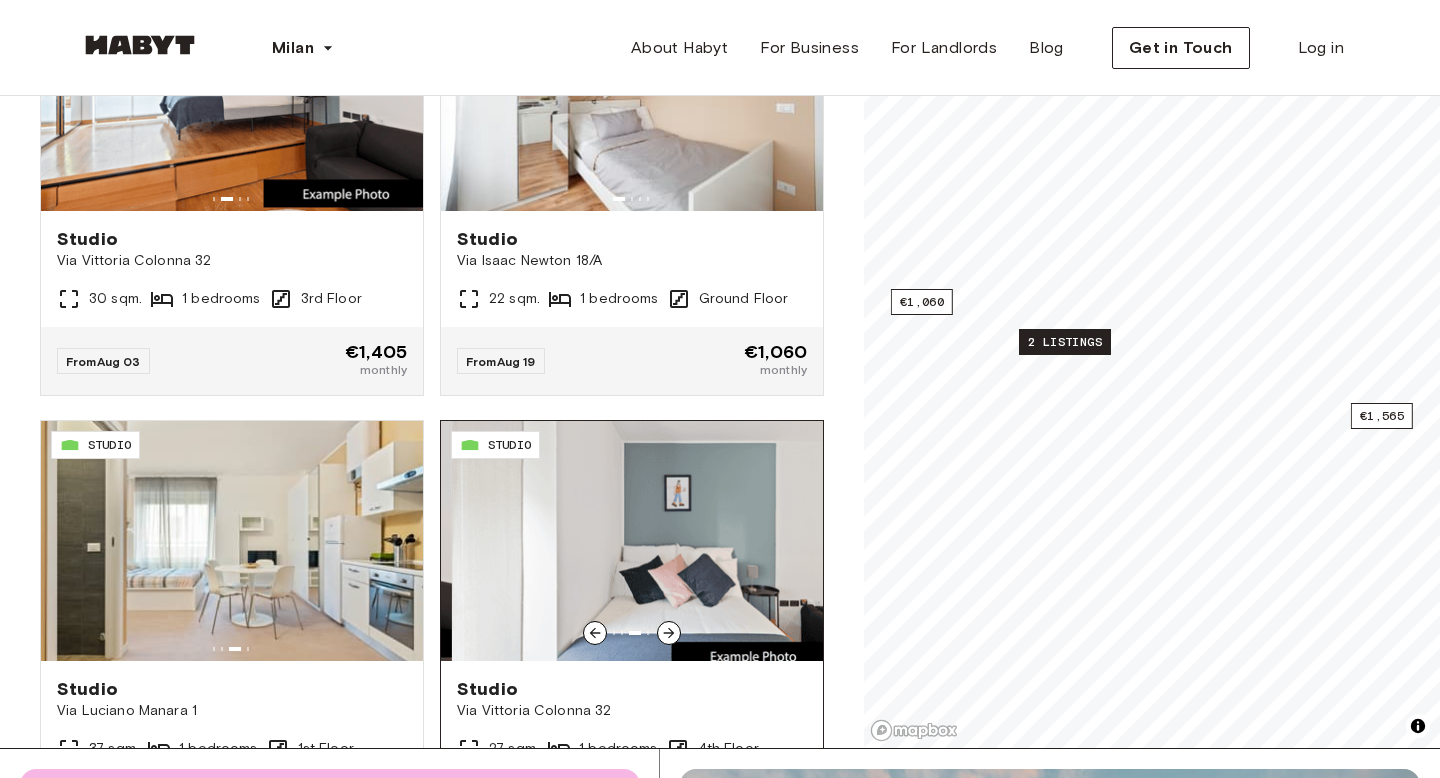 click 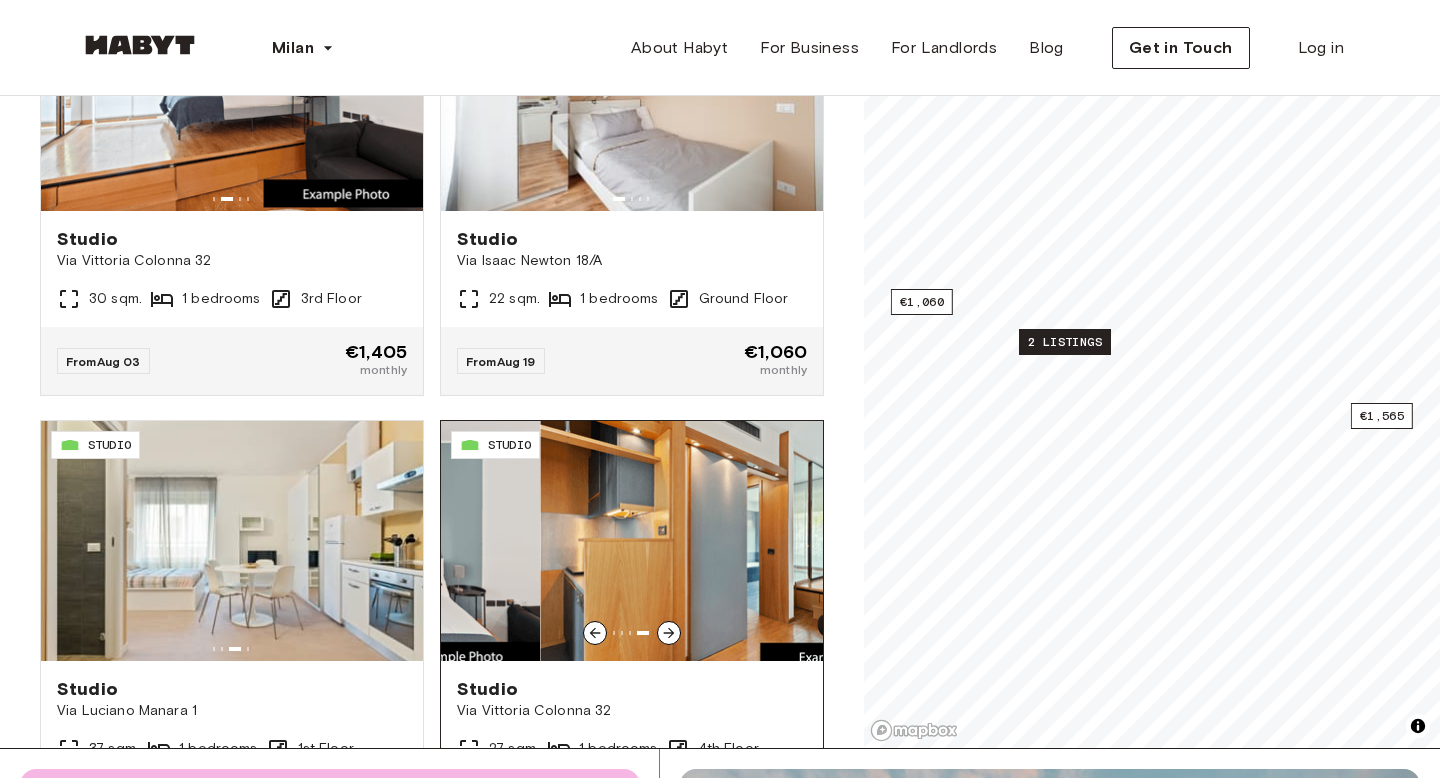 click 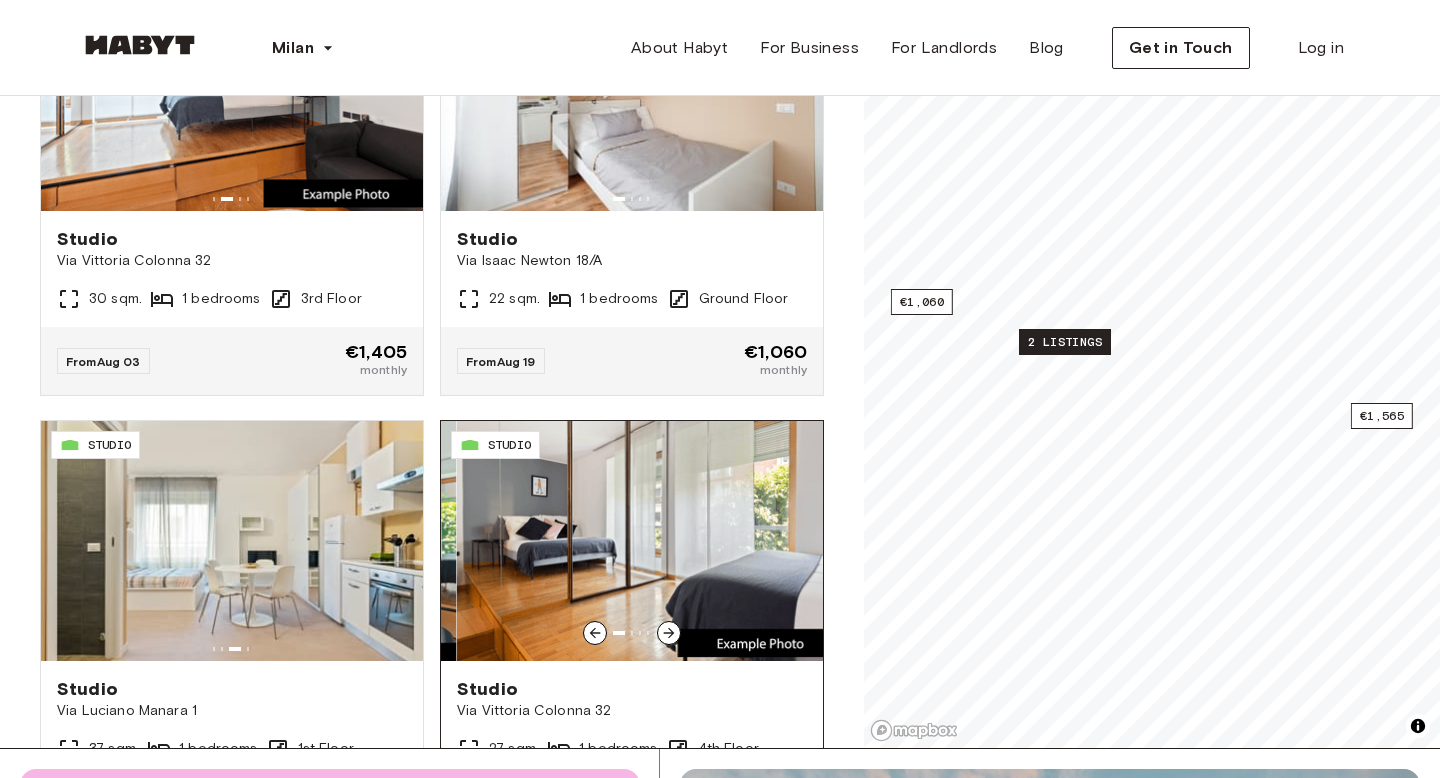 click 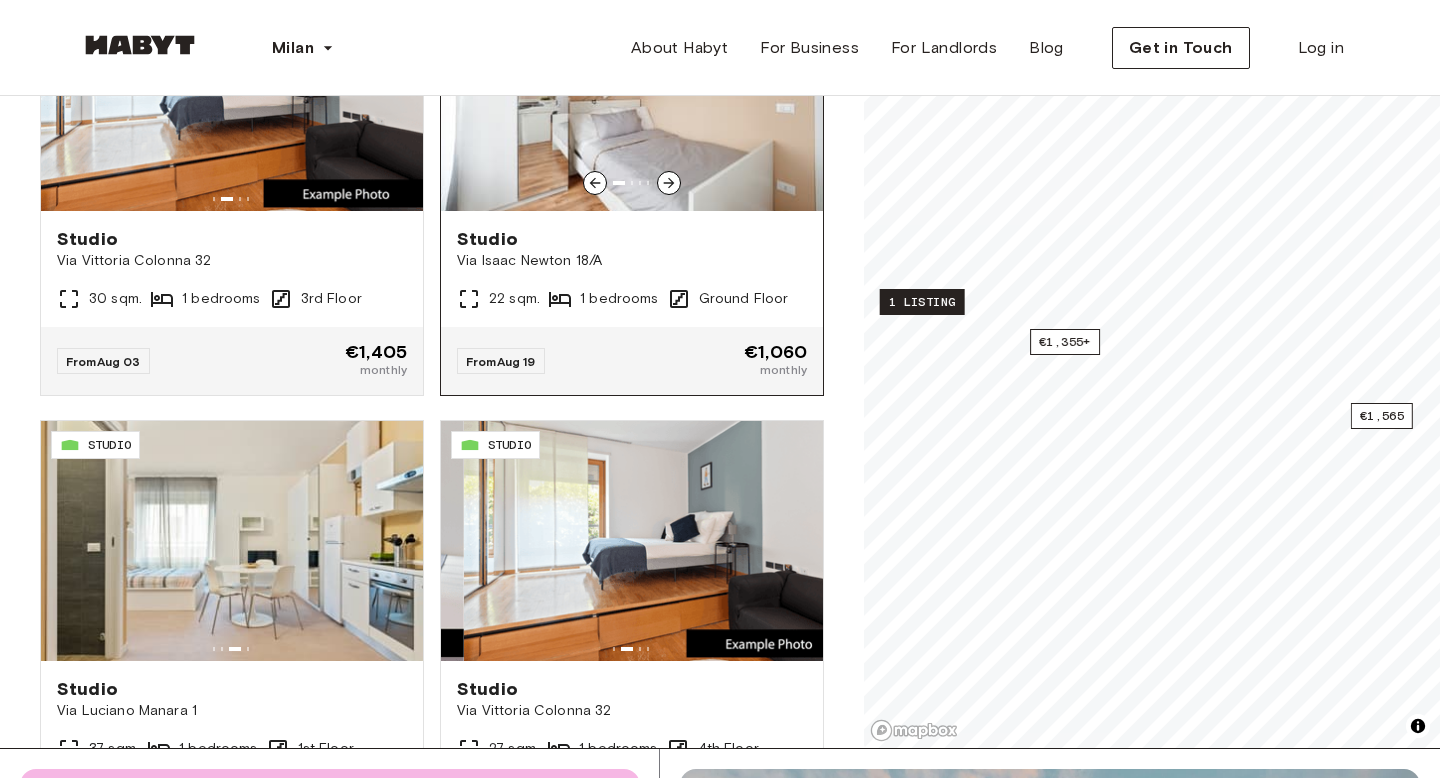 scroll, scrollTop: 0, scrollLeft: 0, axis: both 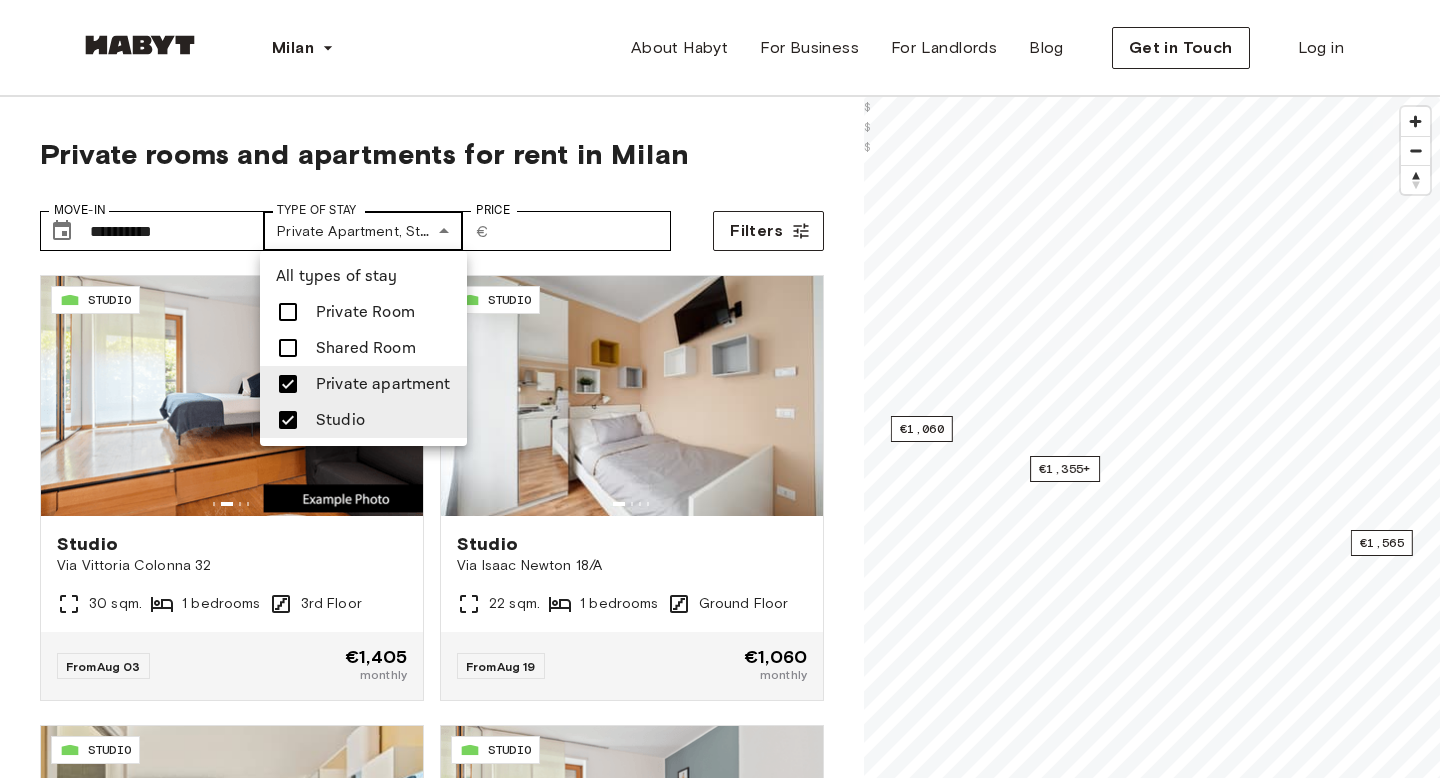 click on "**********" at bounding box center (720, 2420) 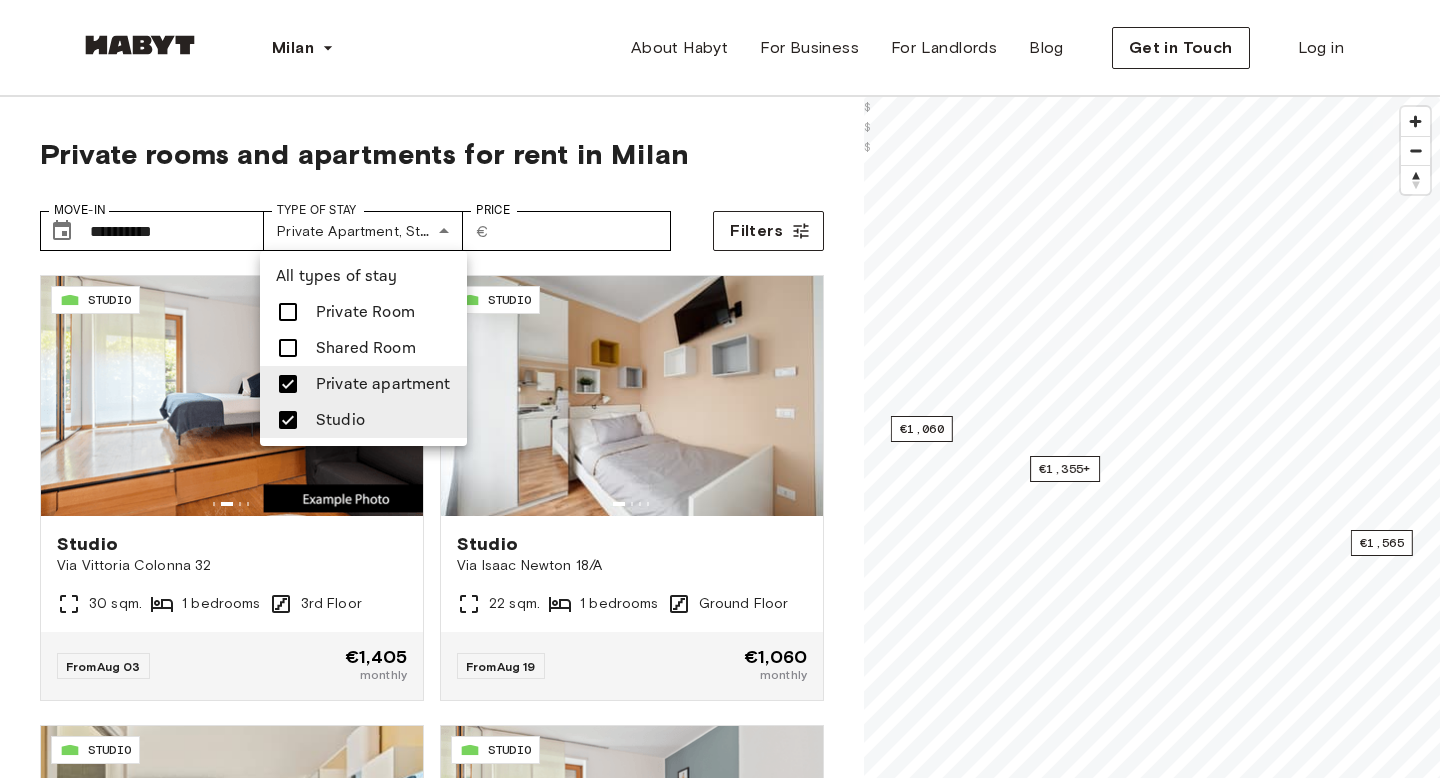 click at bounding box center (720, 389) 